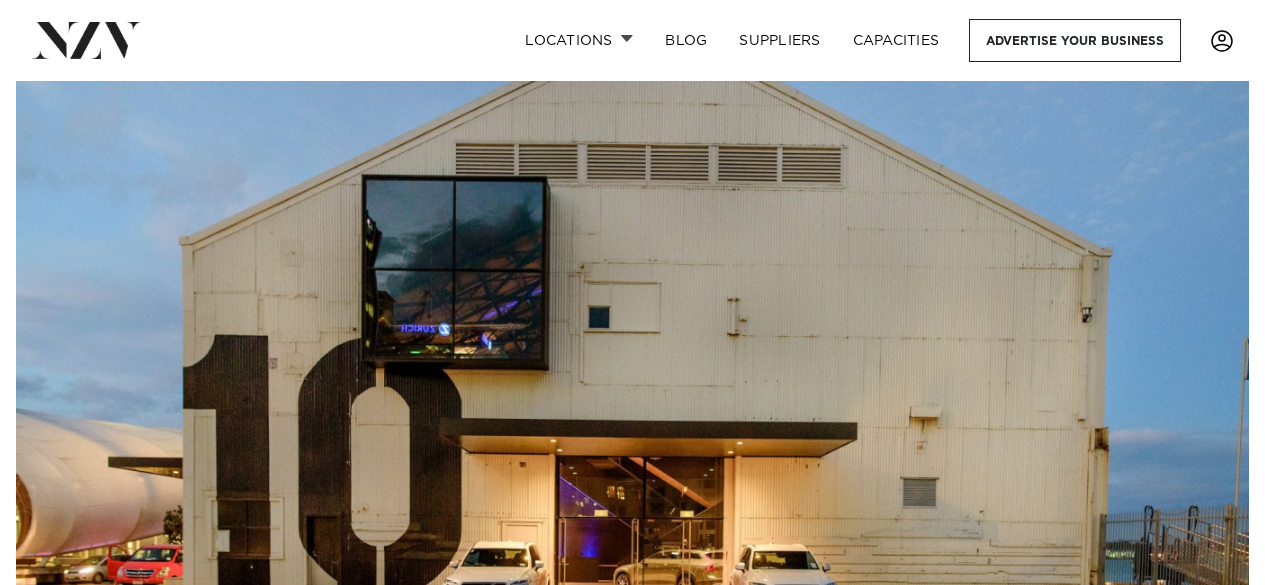 scroll, scrollTop: 0, scrollLeft: 0, axis: both 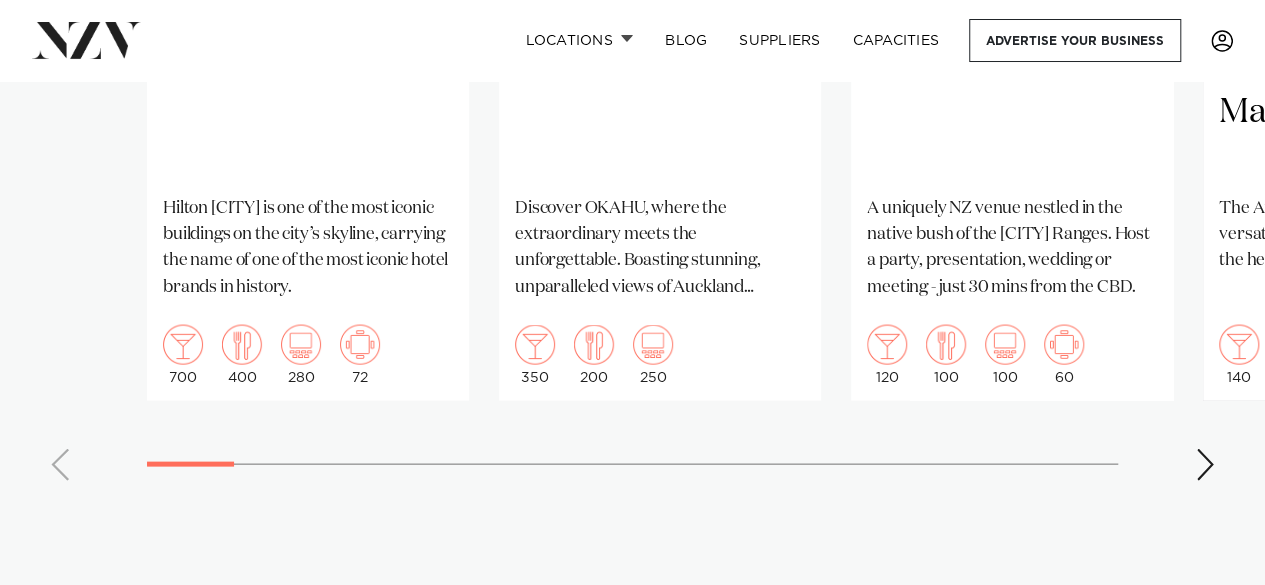 click at bounding box center [1205, 465] 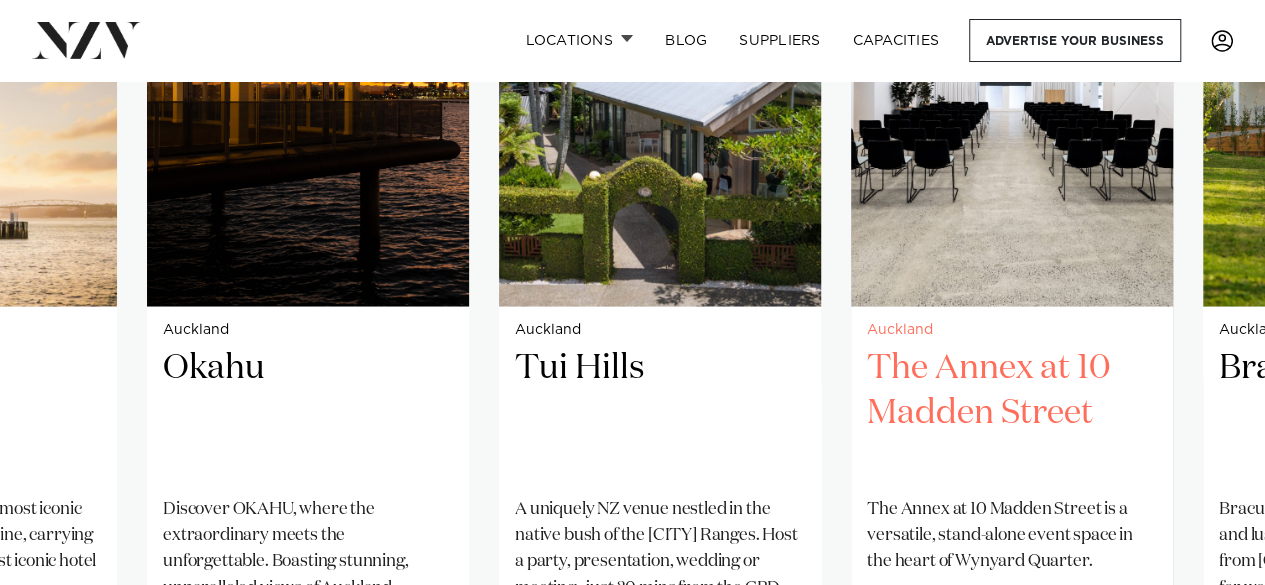 scroll, scrollTop: 1900, scrollLeft: 0, axis: vertical 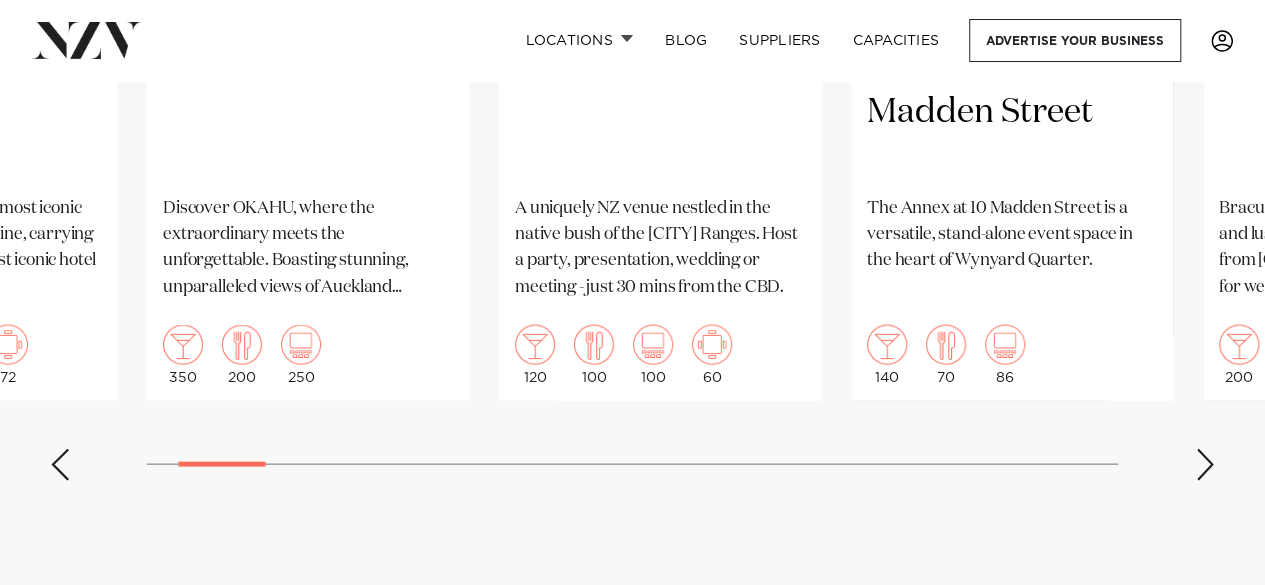 click at bounding box center [1205, 465] 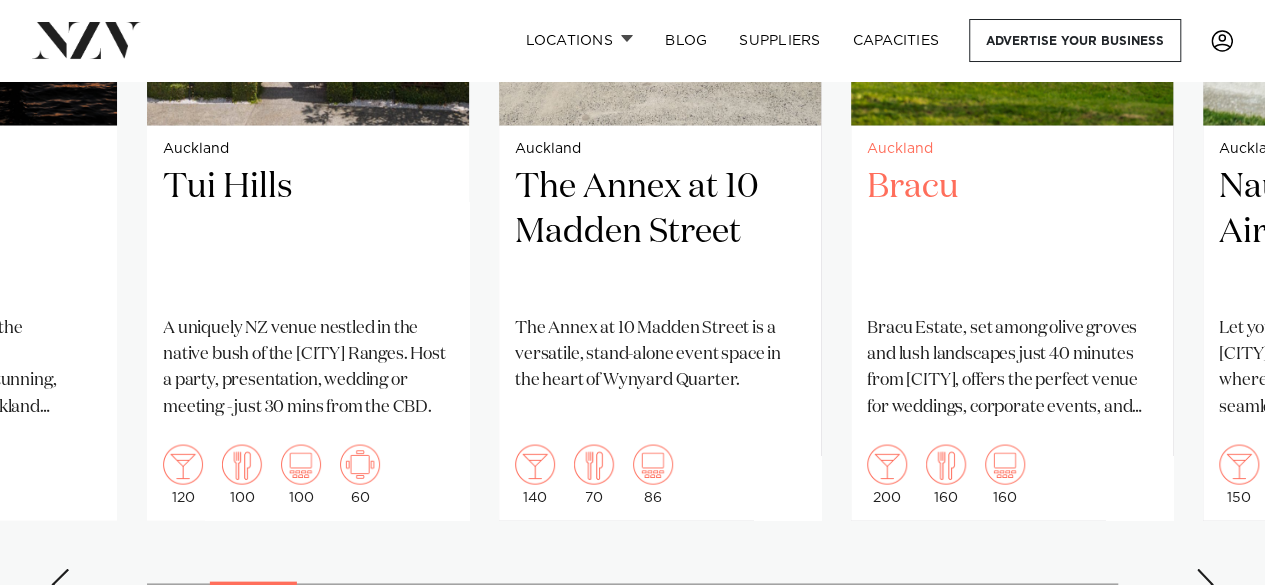scroll, scrollTop: 1900, scrollLeft: 0, axis: vertical 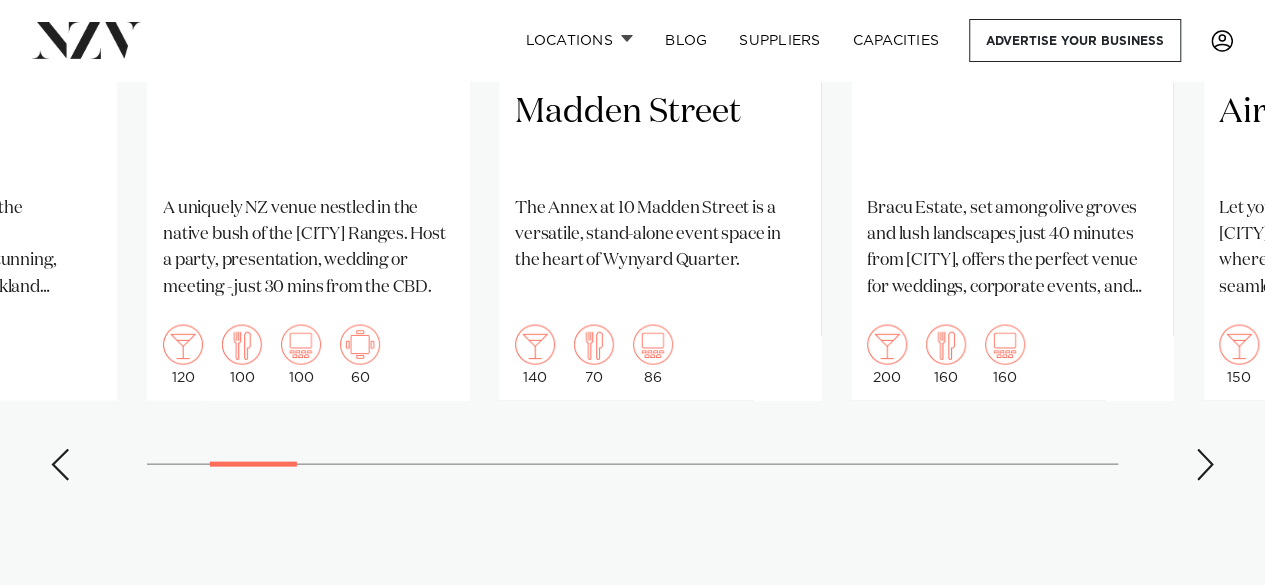 click at bounding box center [1205, 465] 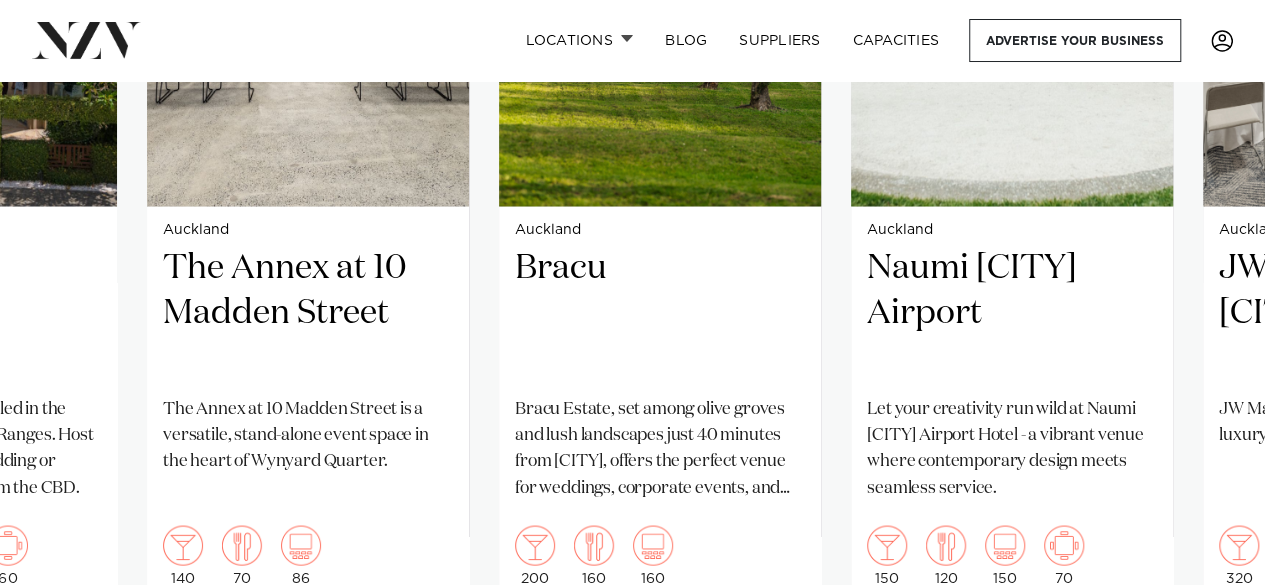 scroll, scrollTop: 1900, scrollLeft: 0, axis: vertical 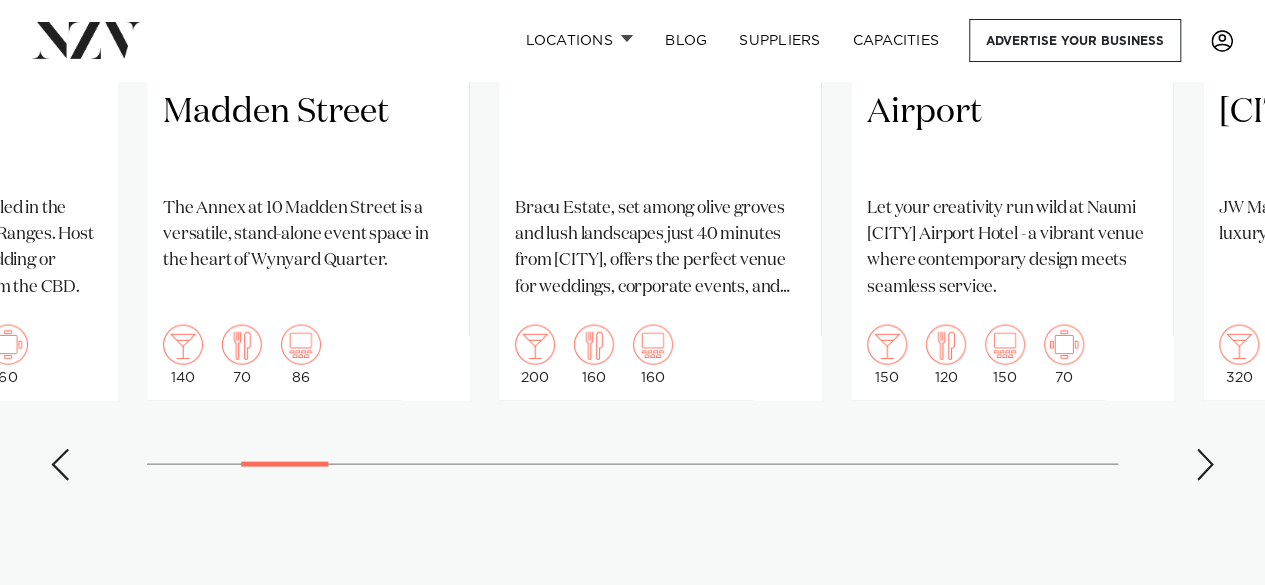click at bounding box center [1205, 465] 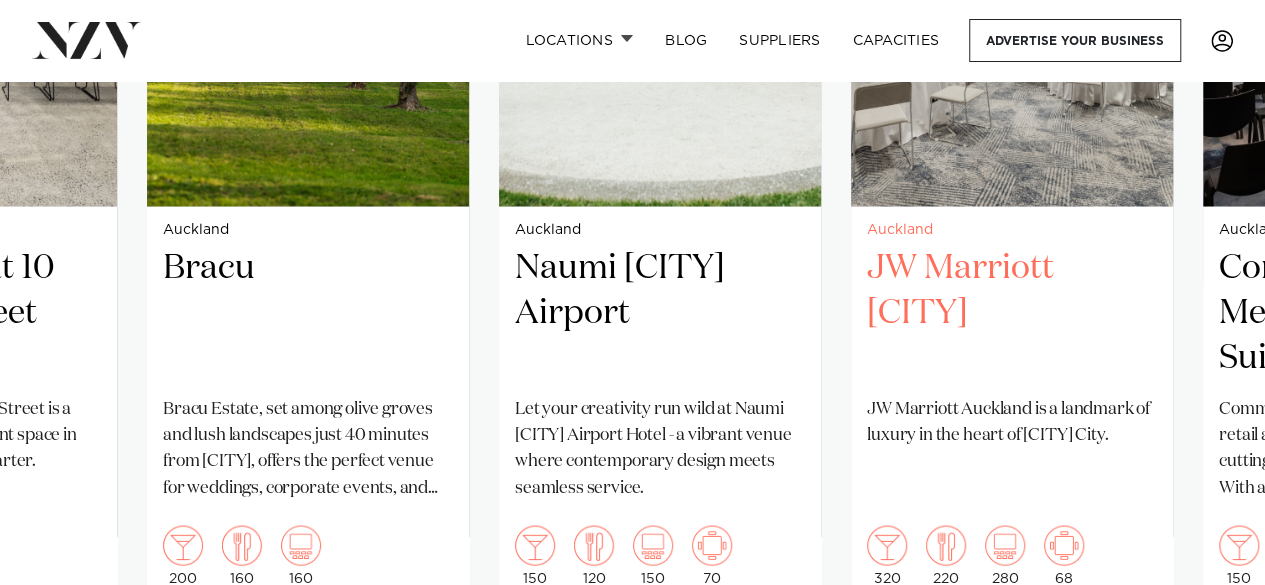 scroll, scrollTop: 1800, scrollLeft: 0, axis: vertical 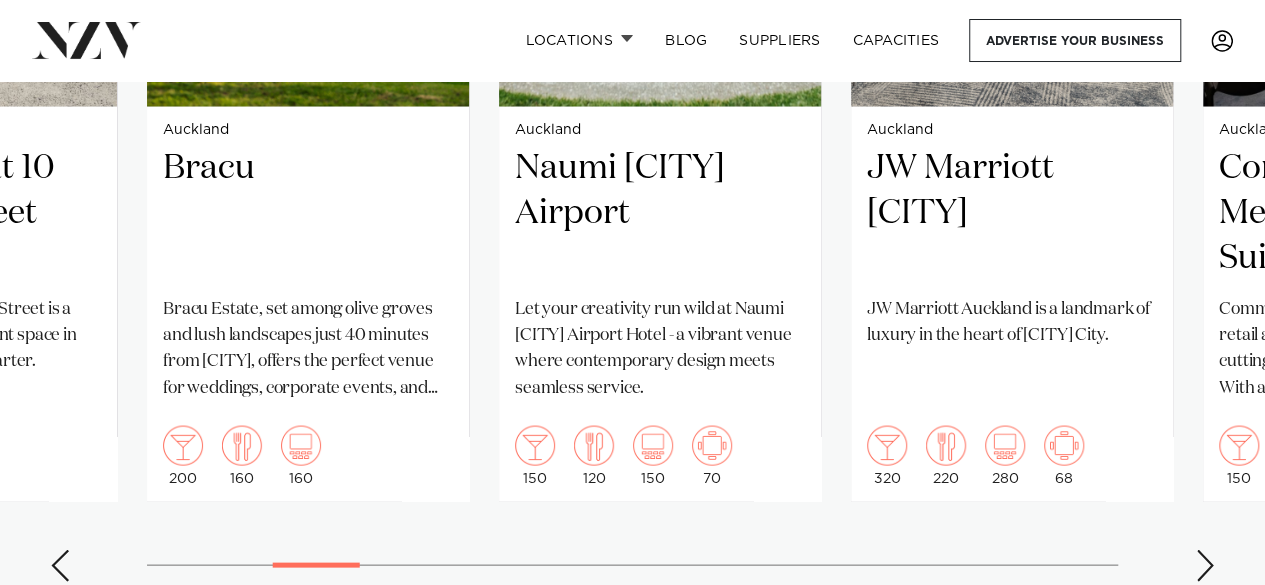 click at bounding box center [1205, 565] 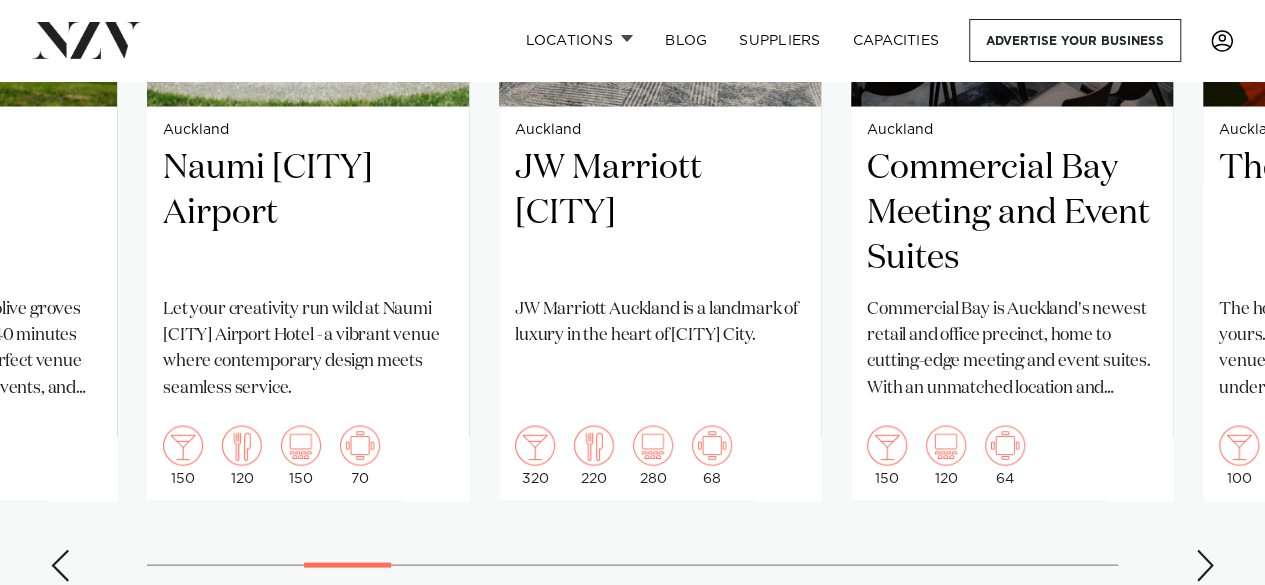 scroll, scrollTop: 1900, scrollLeft: 0, axis: vertical 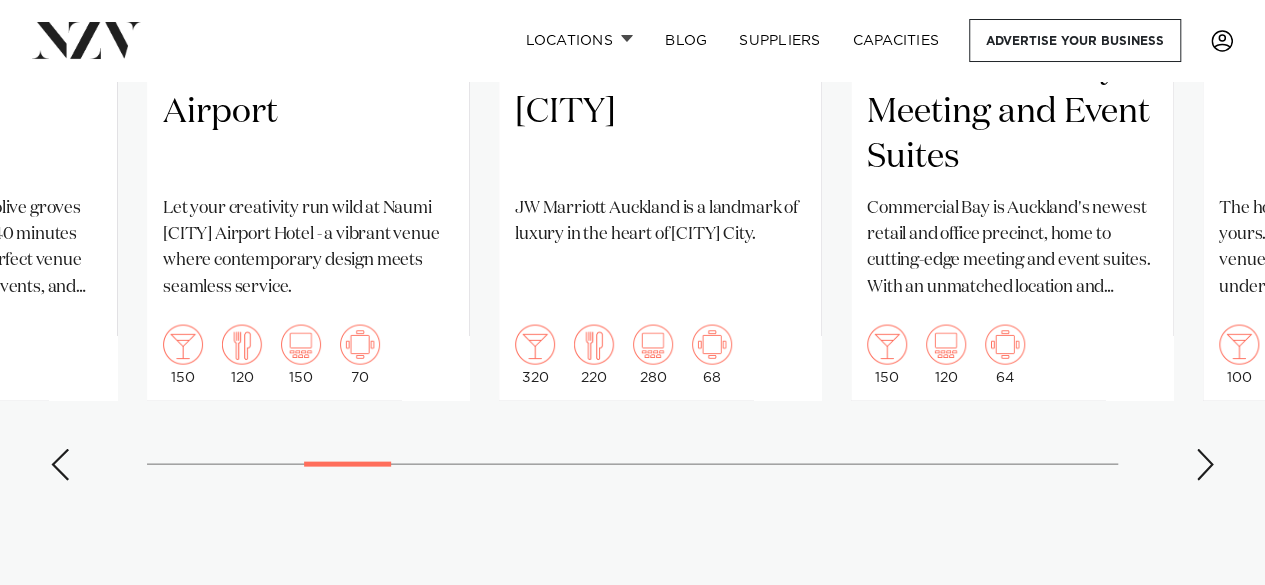 click at bounding box center (1205, 465) 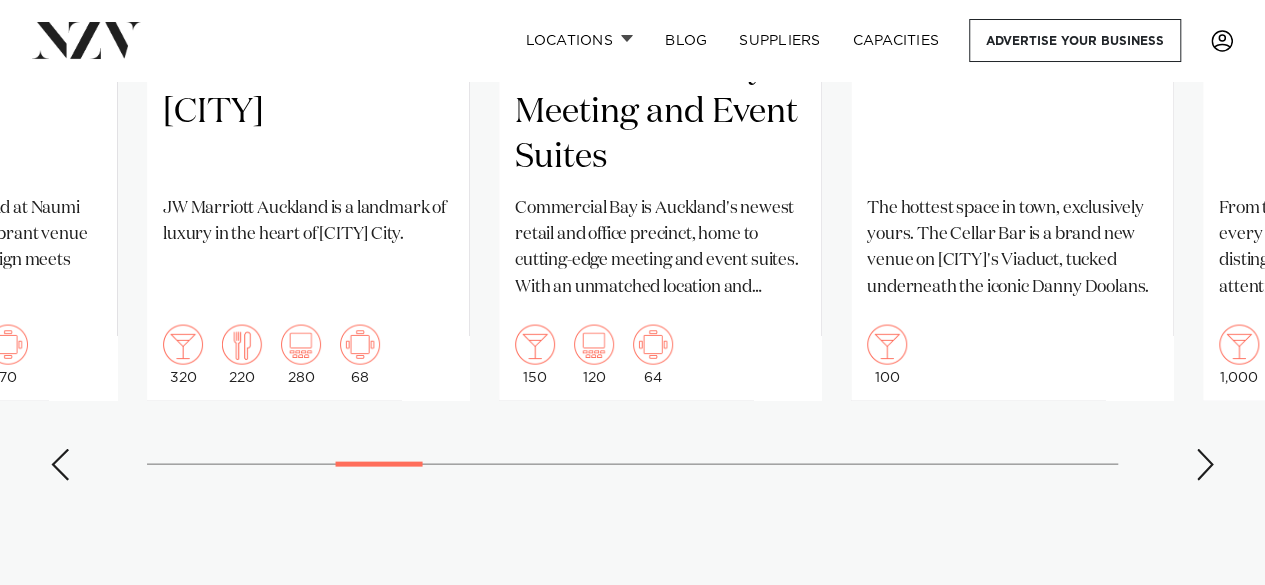 click on "Auckland
Hilton Auckland
Hilton Auckland is one of the most iconic buildings on the city’s skyline, carrying the name of one of the most iconic hotel brands in history.
700
400
280
72
Auckland
Okahu" at bounding box center [632, 35] 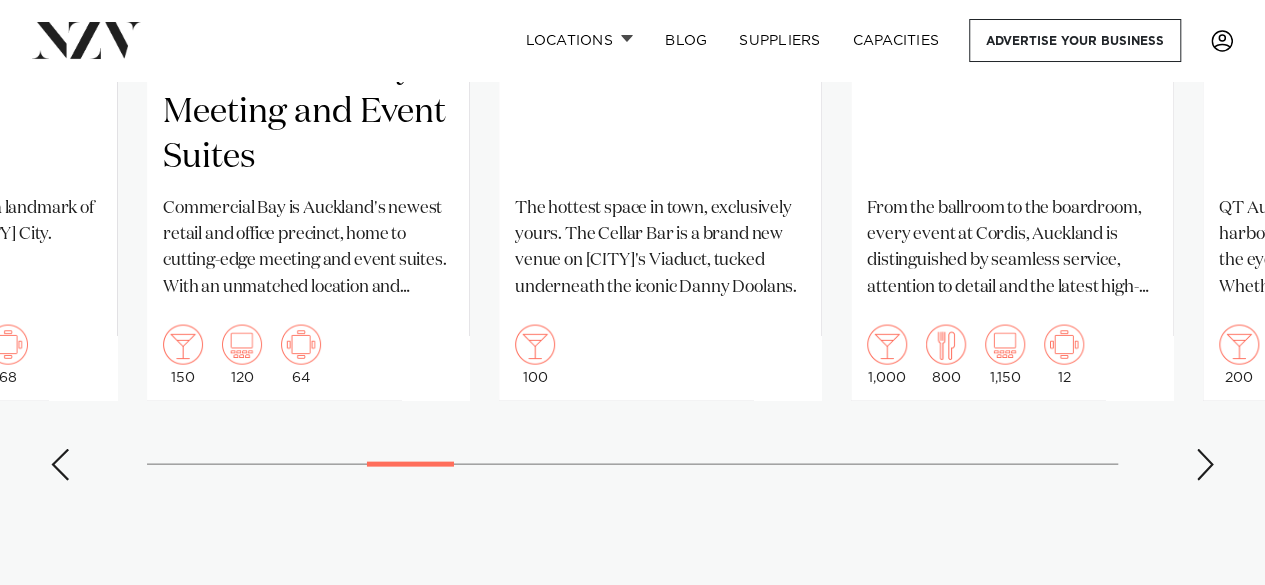 click at bounding box center [1205, 465] 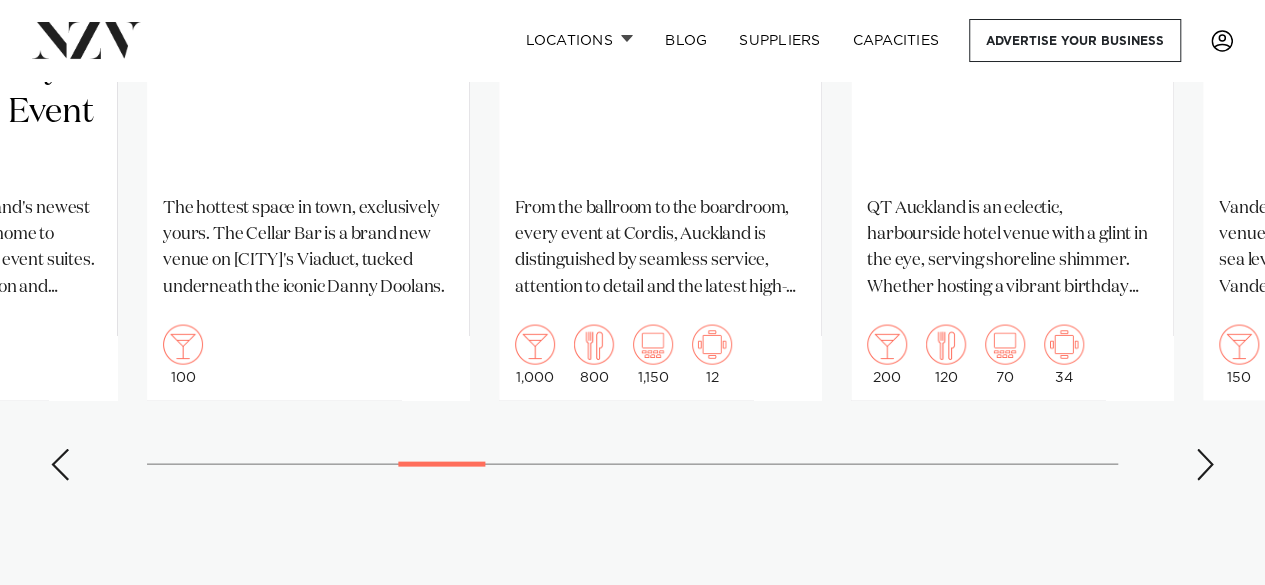 click at bounding box center (1205, 465) 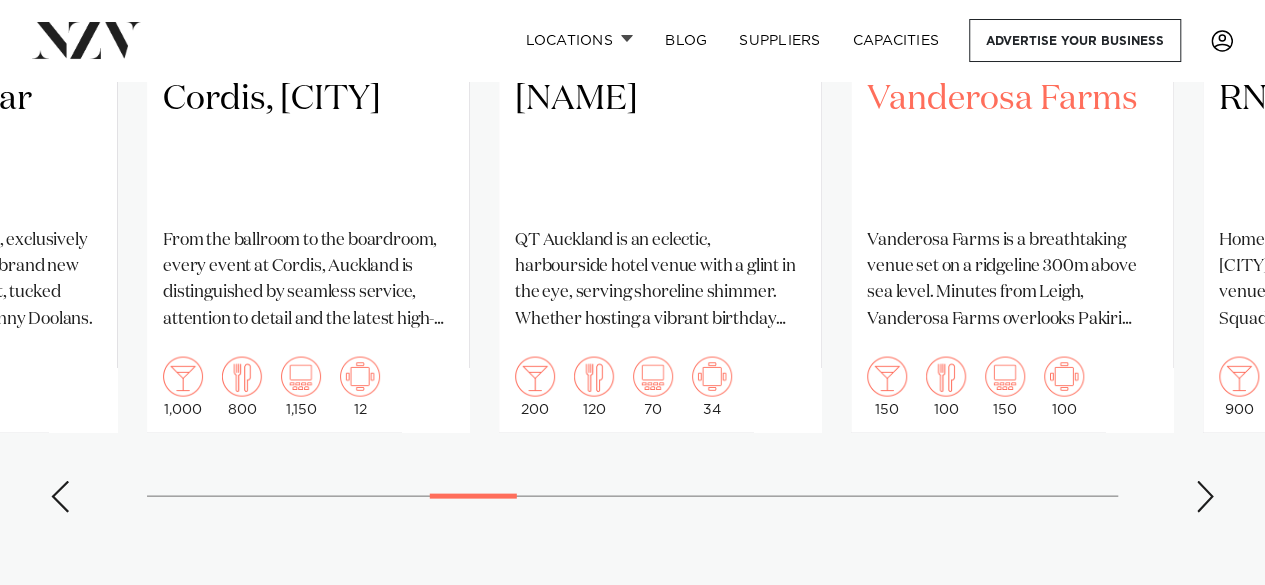 scroll, scrollTop: 1900, scrollLeft: 0, axis: vertical 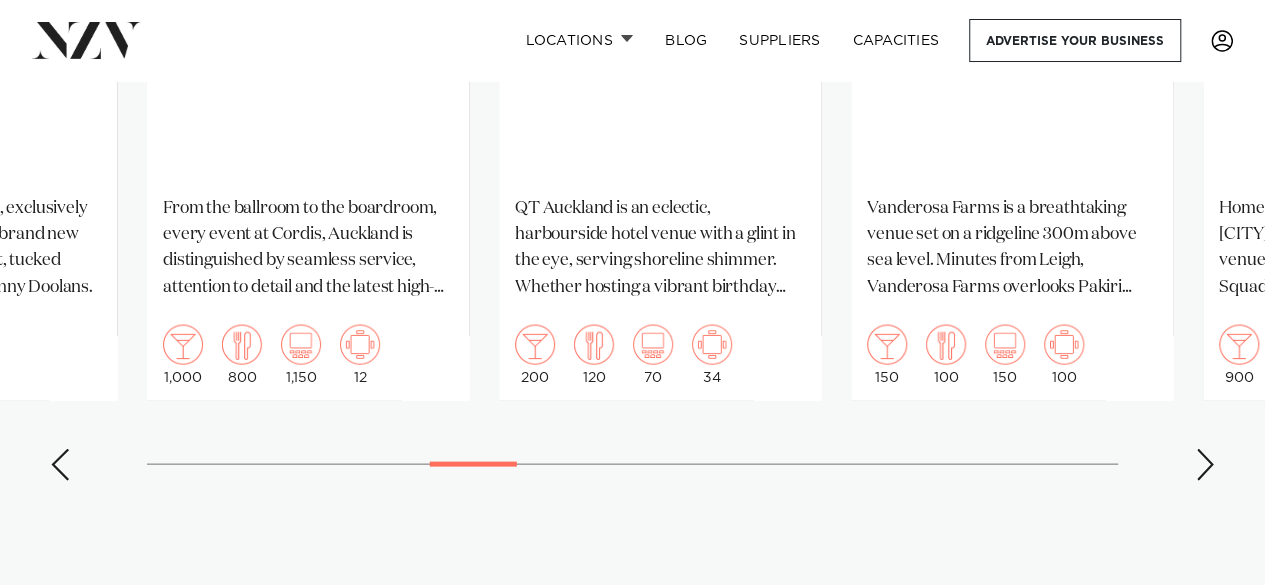 click at bounding box center [1205, 465] 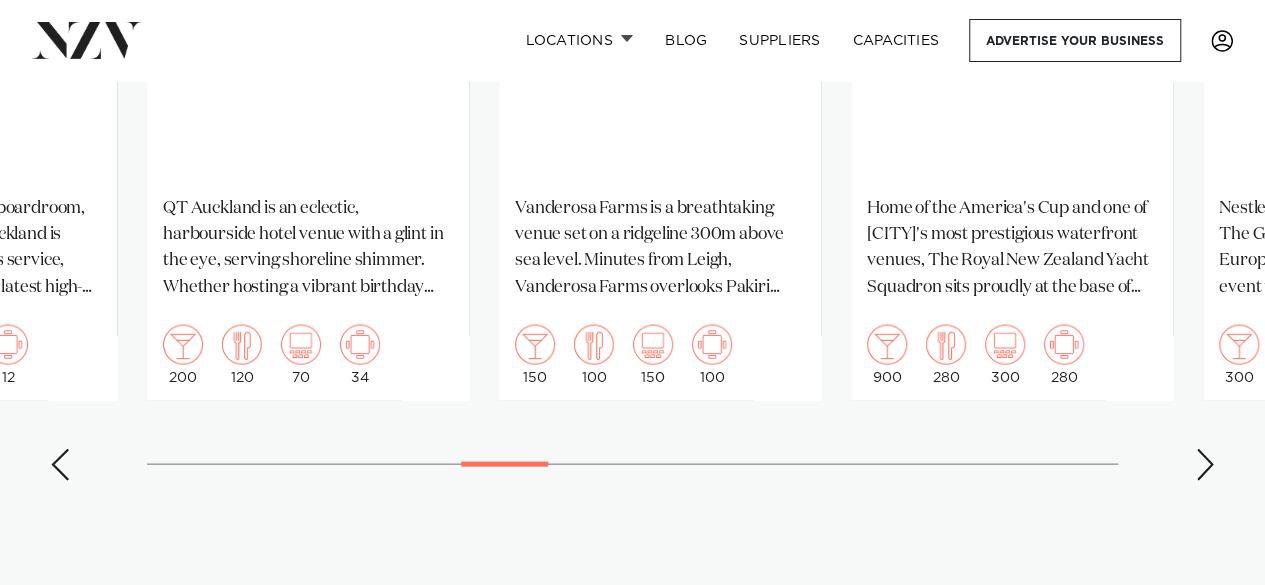 click at bounding box center [1205, 465] 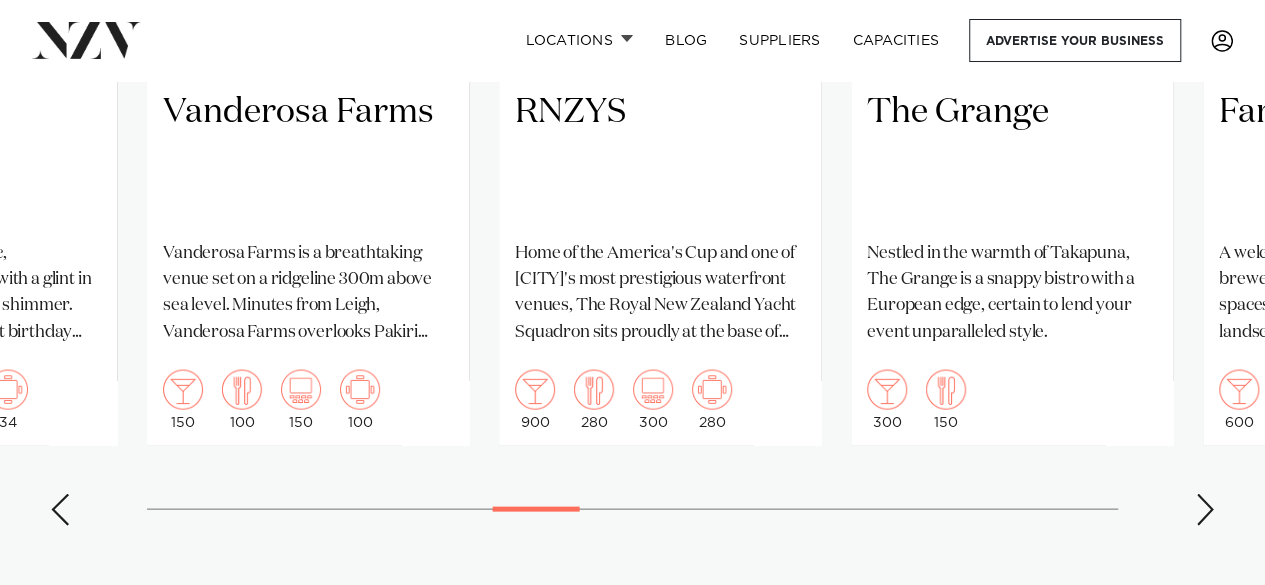 scroll, scrollTop: 1900, scrollLeft: 0, axis: vertical 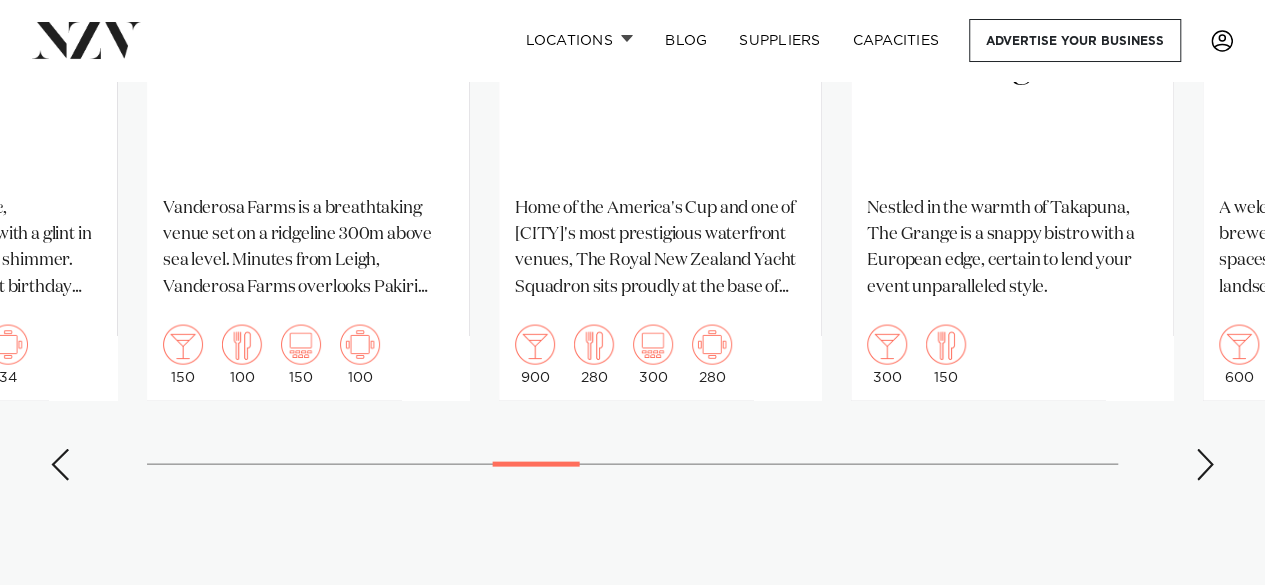 click at bounding box center (1205, 465) 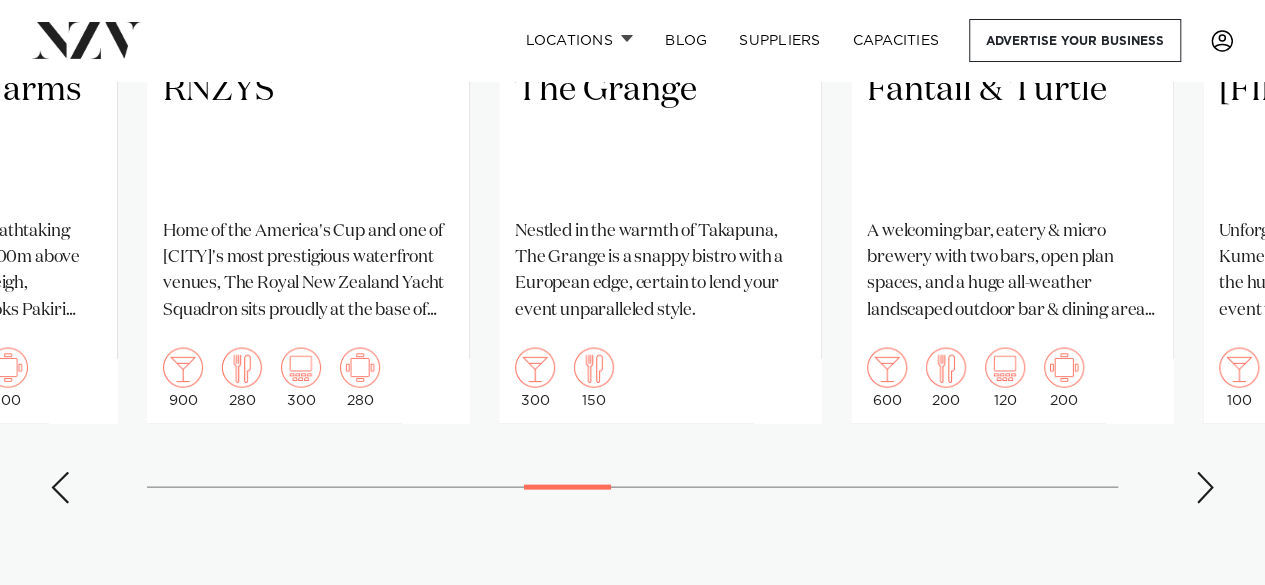 scroll, scrollTop: 1900, scrollLeft: 0, axis: vertical 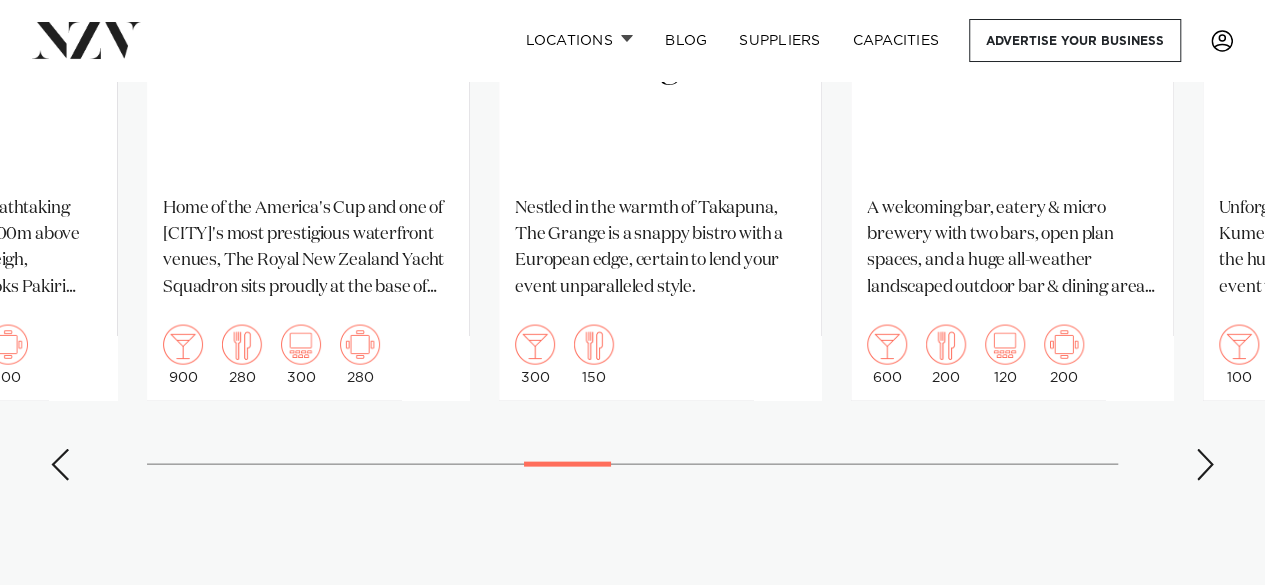 click at bounding box center [1205, 465] 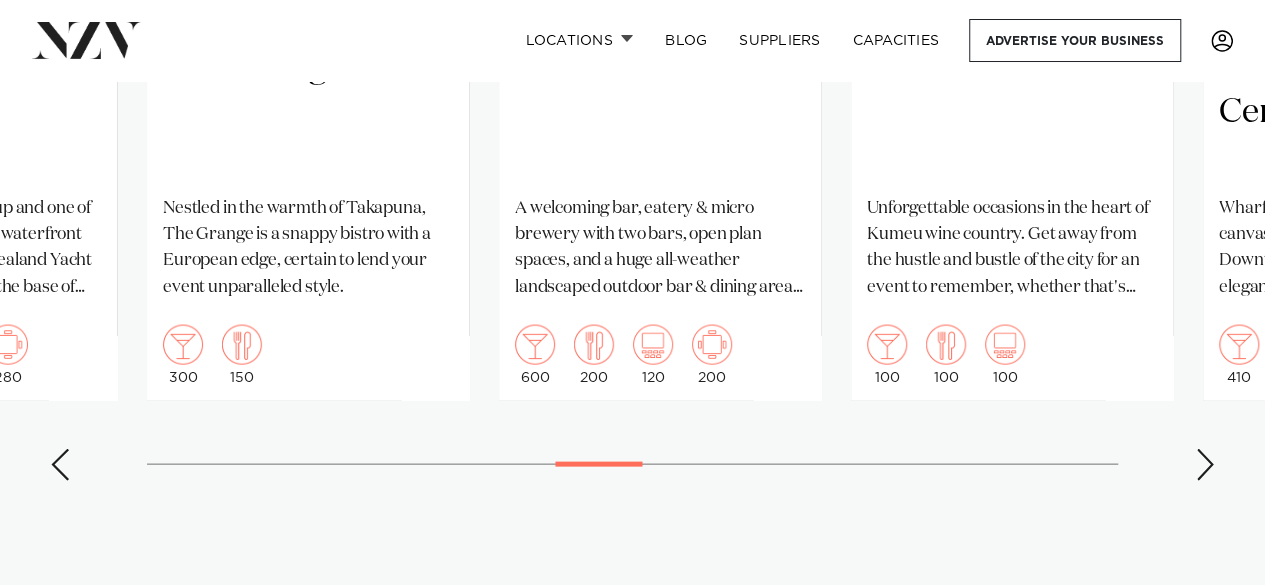 click at bounding box center [1205, 465] 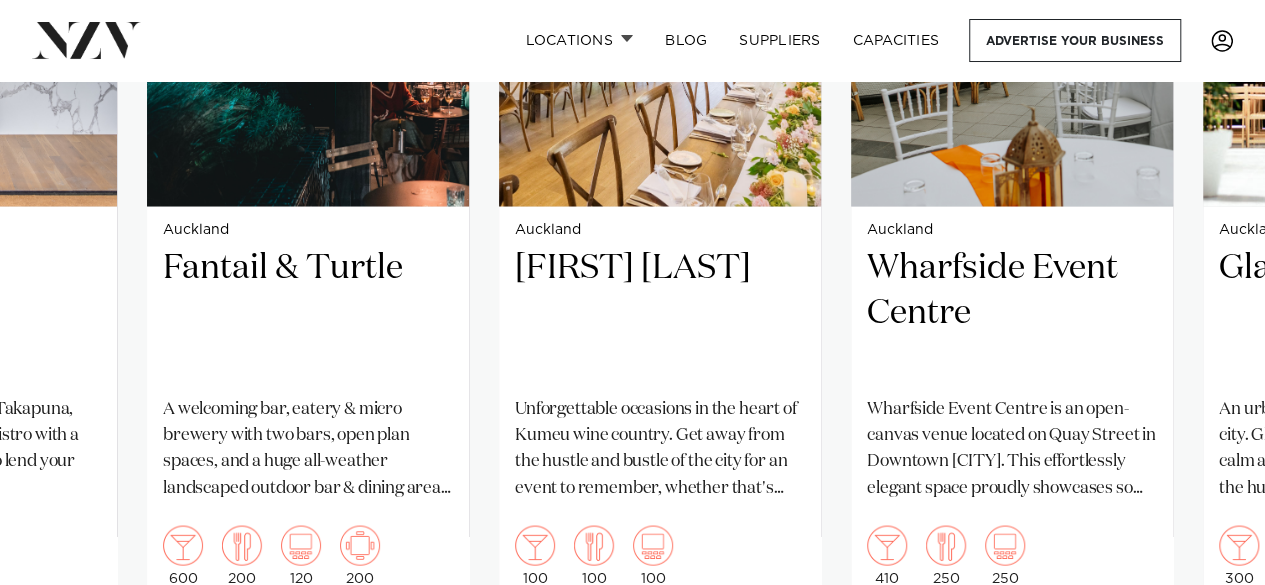 scroll, scrollTop: 1900, scrollLeft: 0, axis: vertical 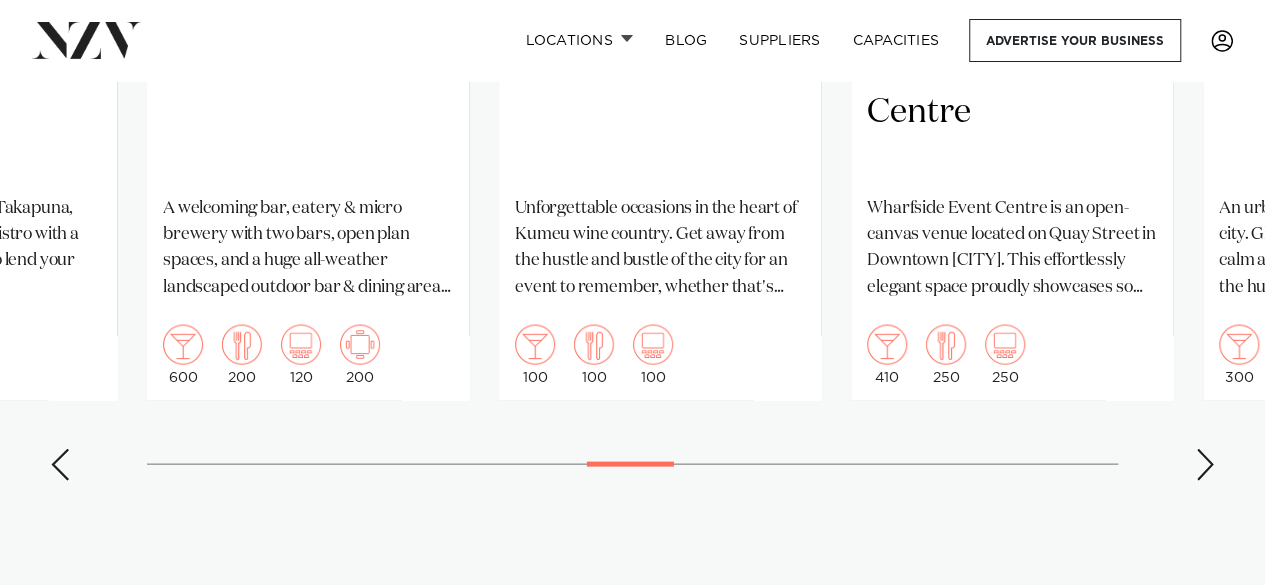 click at bounding box center [1205, 465] 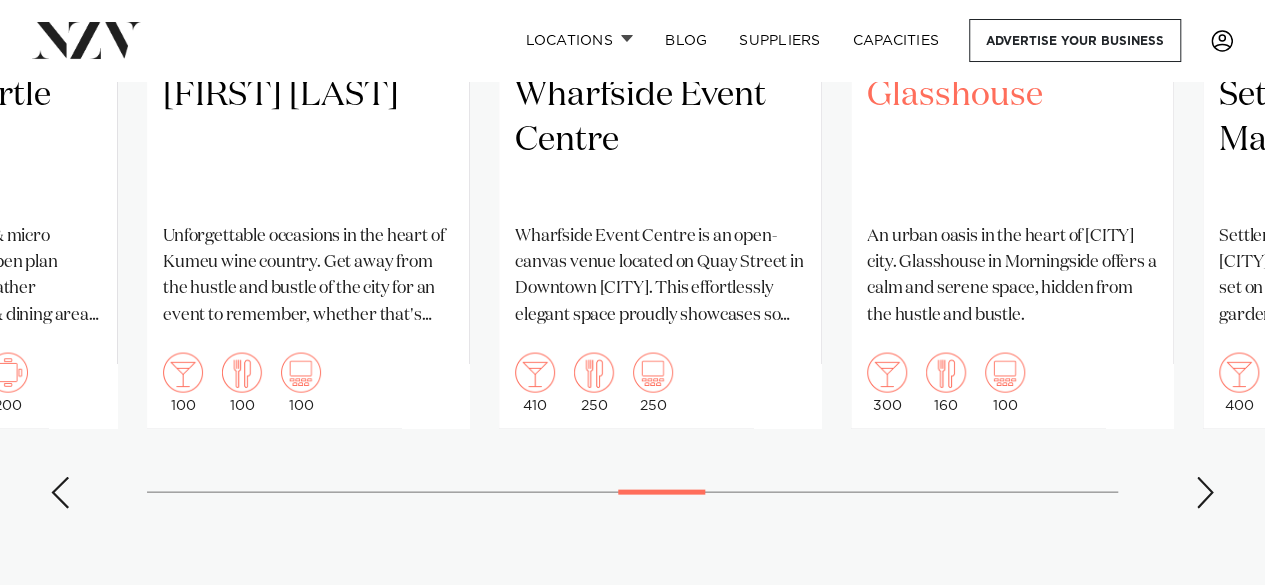 scroll, scrollTop: 2000, scrollLeft: 0, axis: vertical 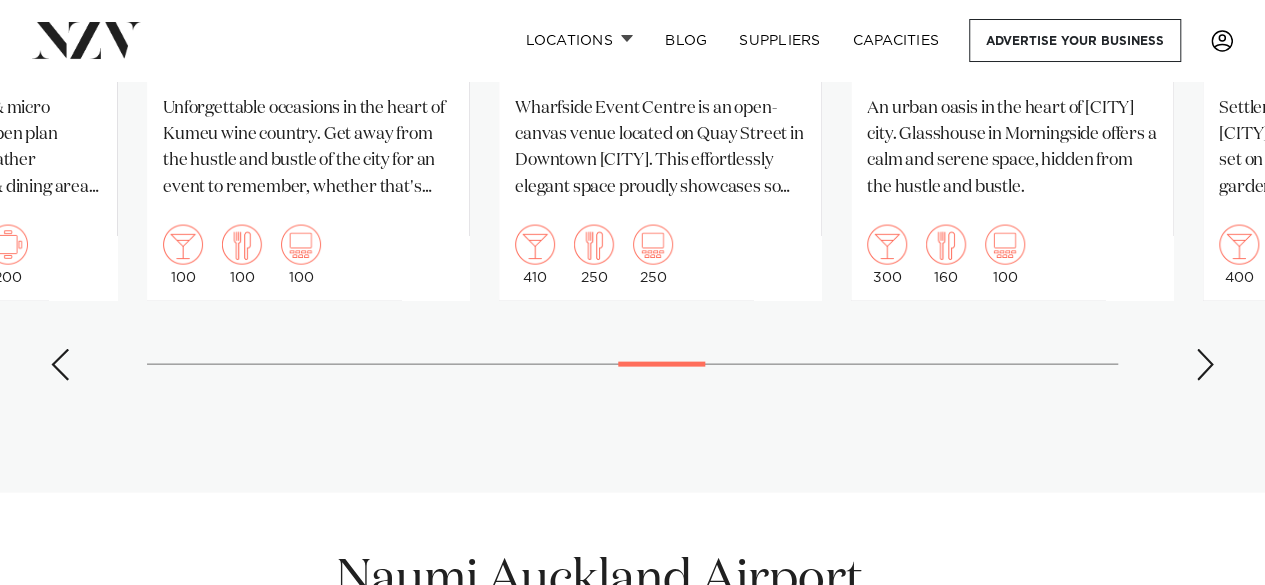 click at bounding box center (1205, 365) 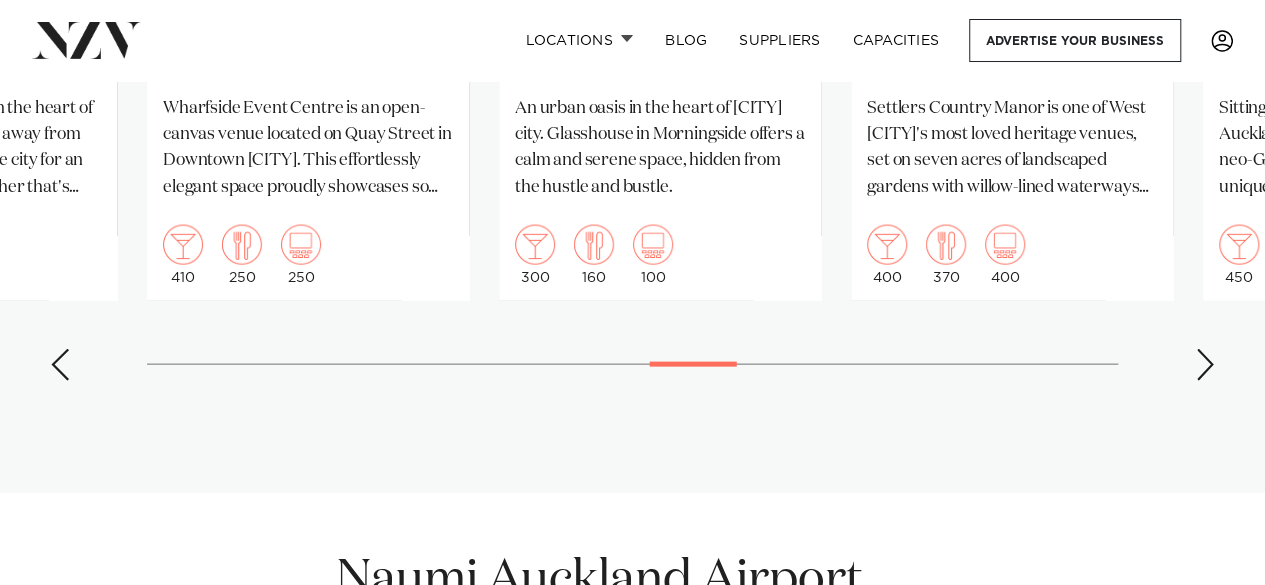 click at bounding box center (1205, 365) 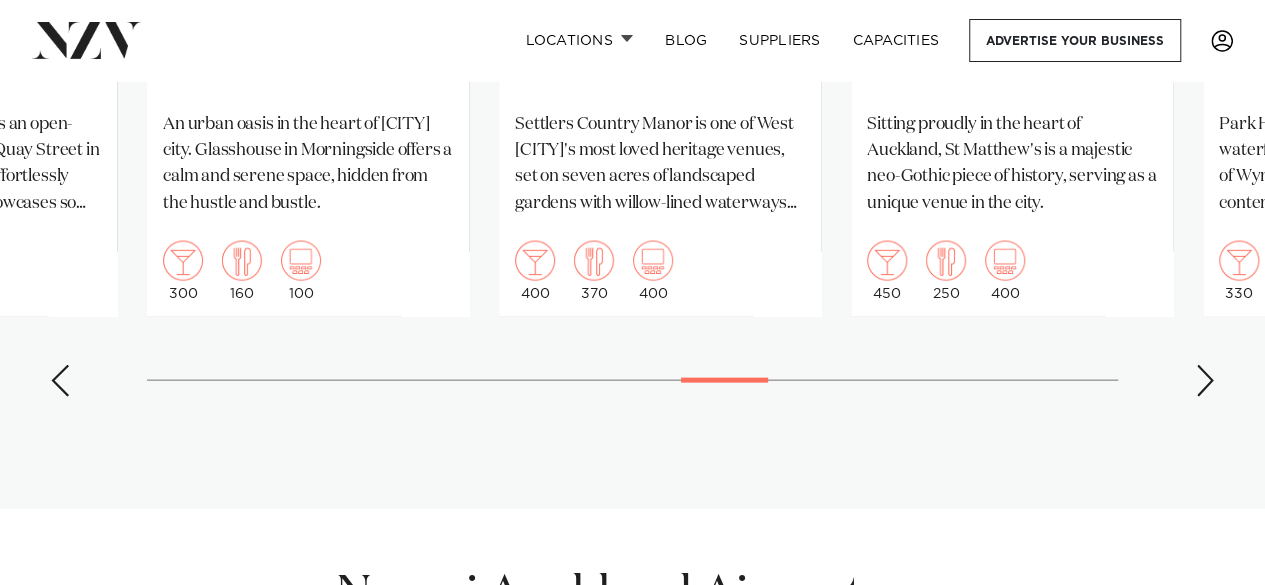 scroll, scrollTop: 2000, scrollLeft: 0, axis: vertical 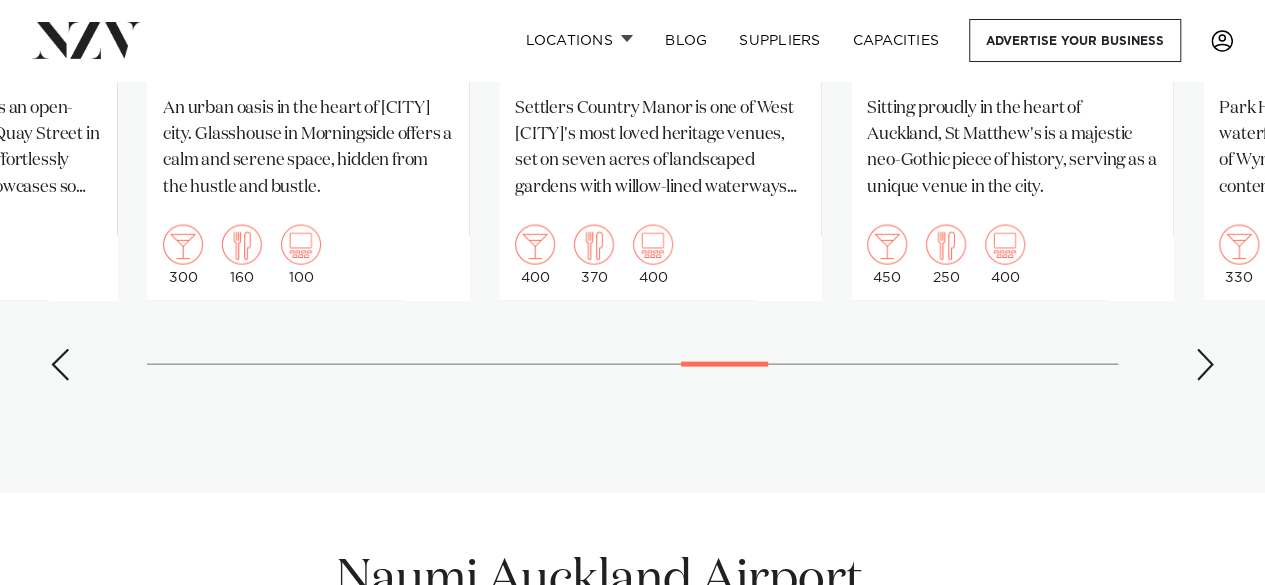 click at bounding box center (1205, 365) 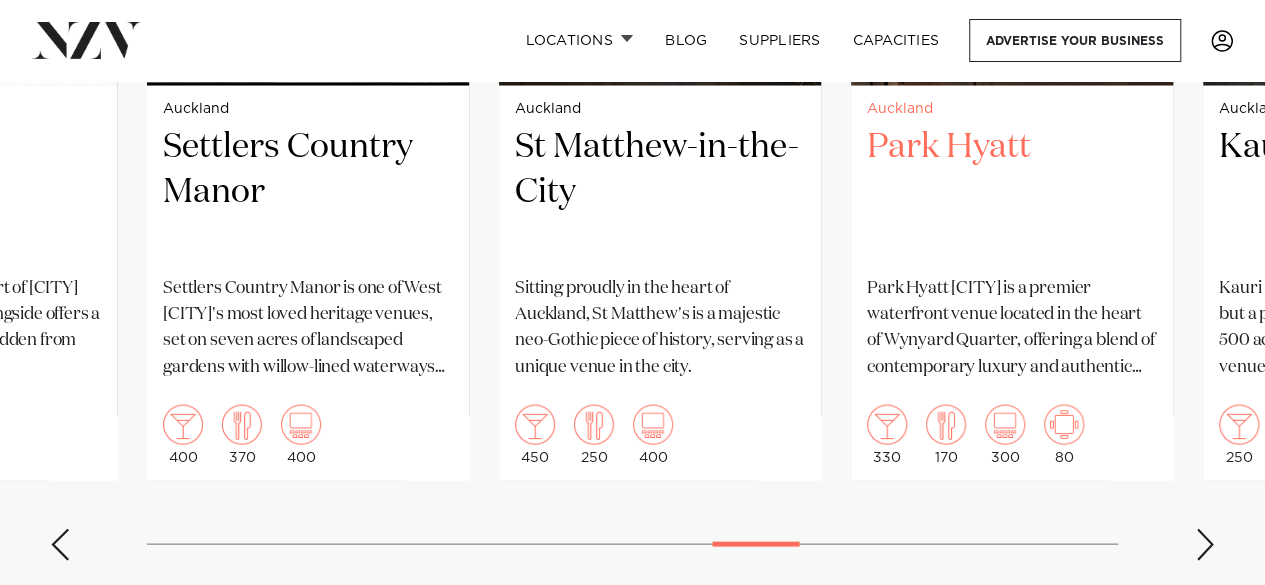 scroll, scrollTop: 1900, scrollLeft: 0, axis: vertical 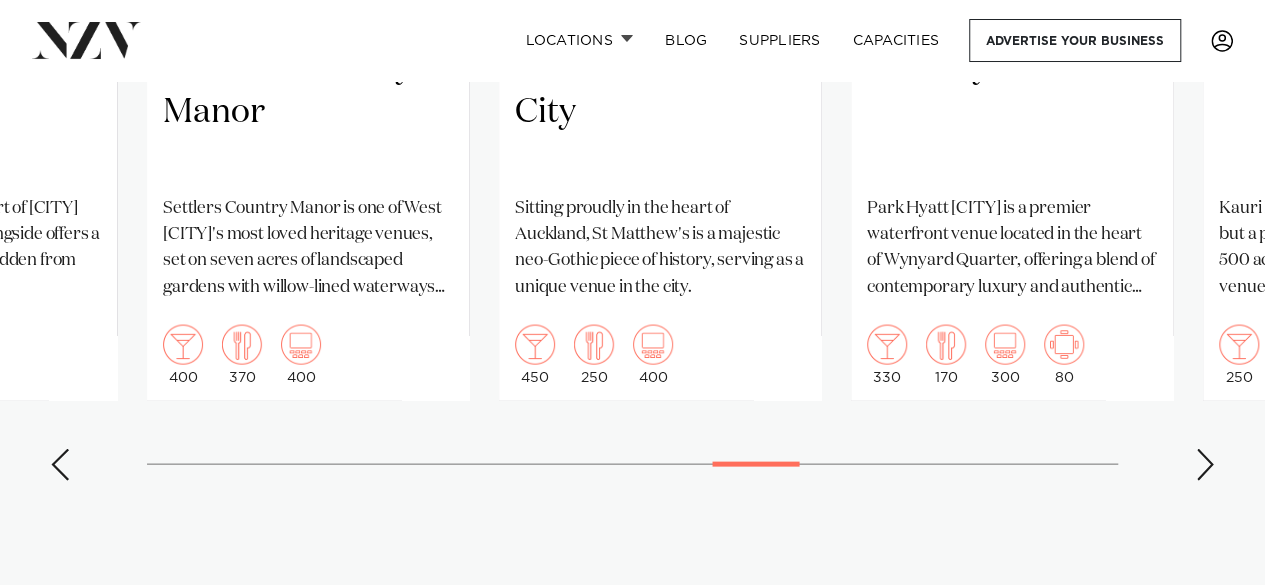 click at bounding box center [1205, 465] 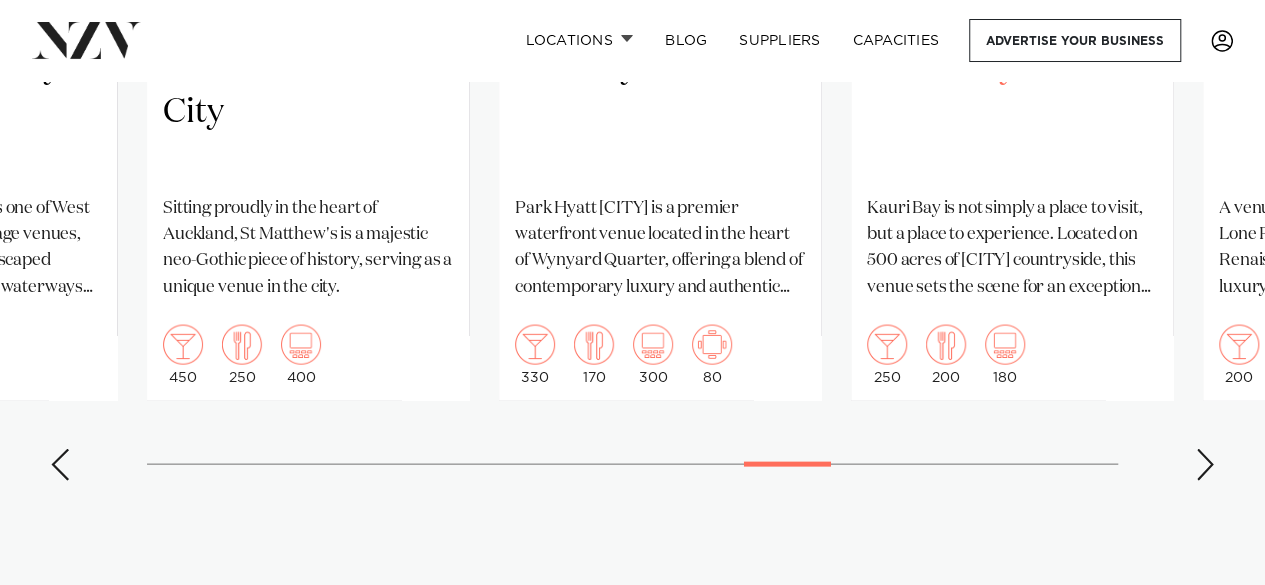 scroll, scrollTop: 1600, scrollLeft: 0, axis: vertical 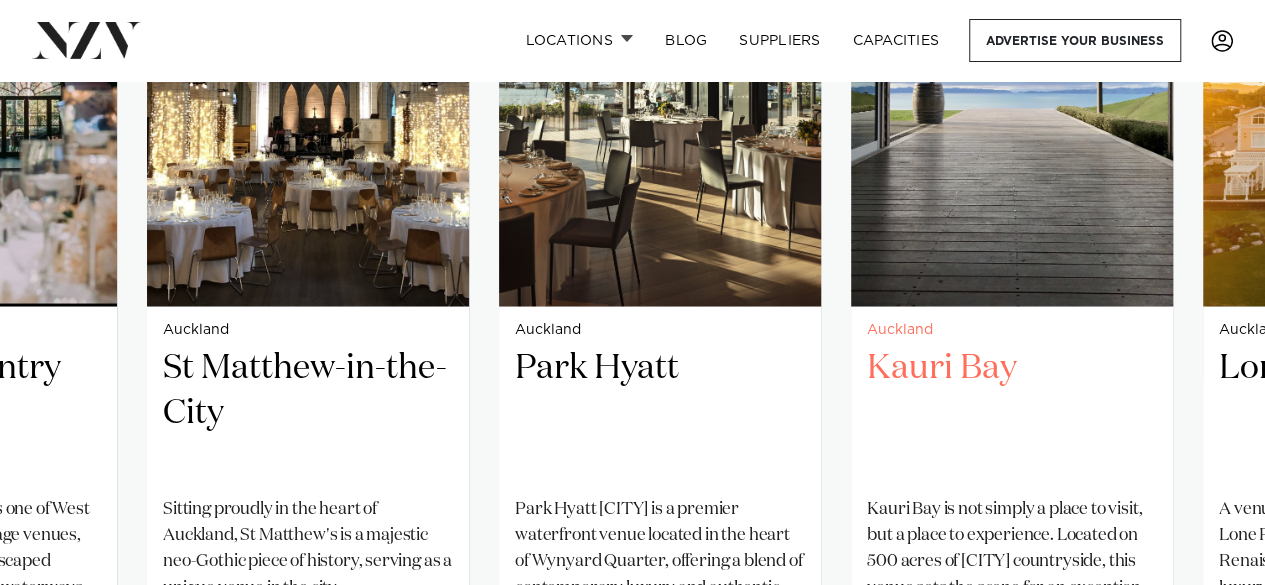 click at bounding box center (1012, 90) 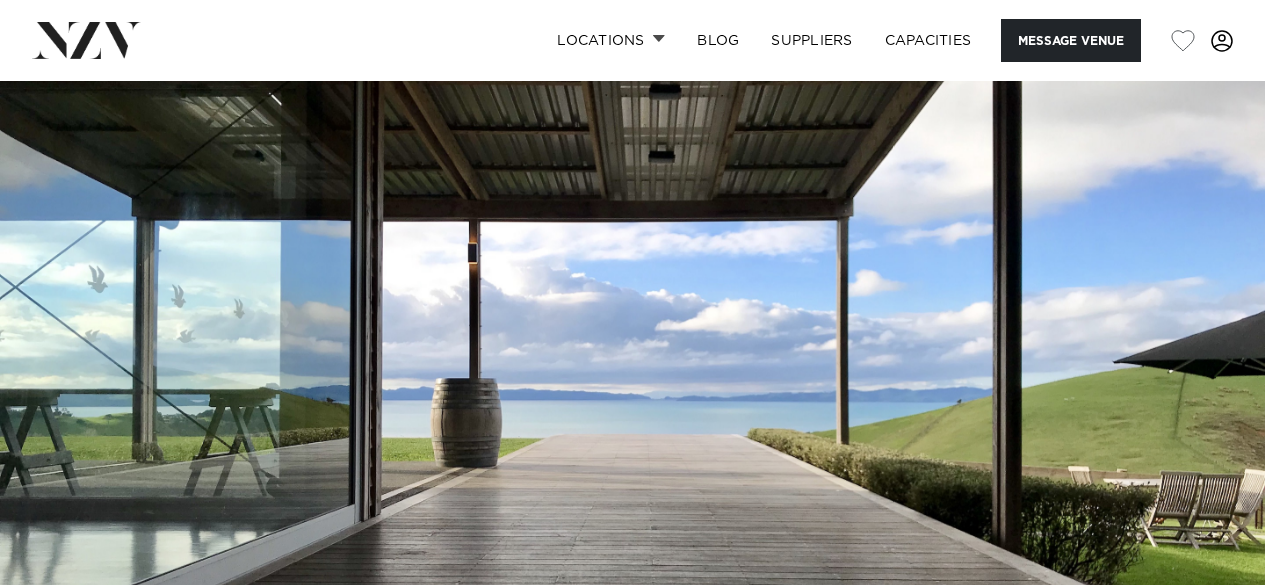 scroll, scrollTop: 0, scrollLeft: 0, axis: both 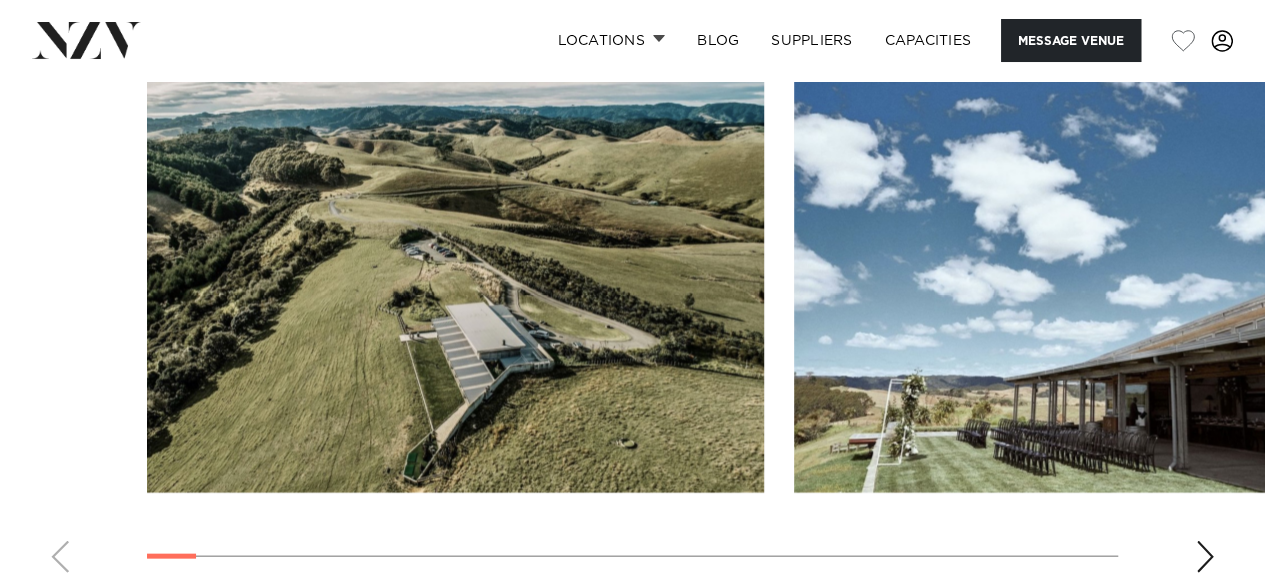 click at bounding box center (1205, 557) 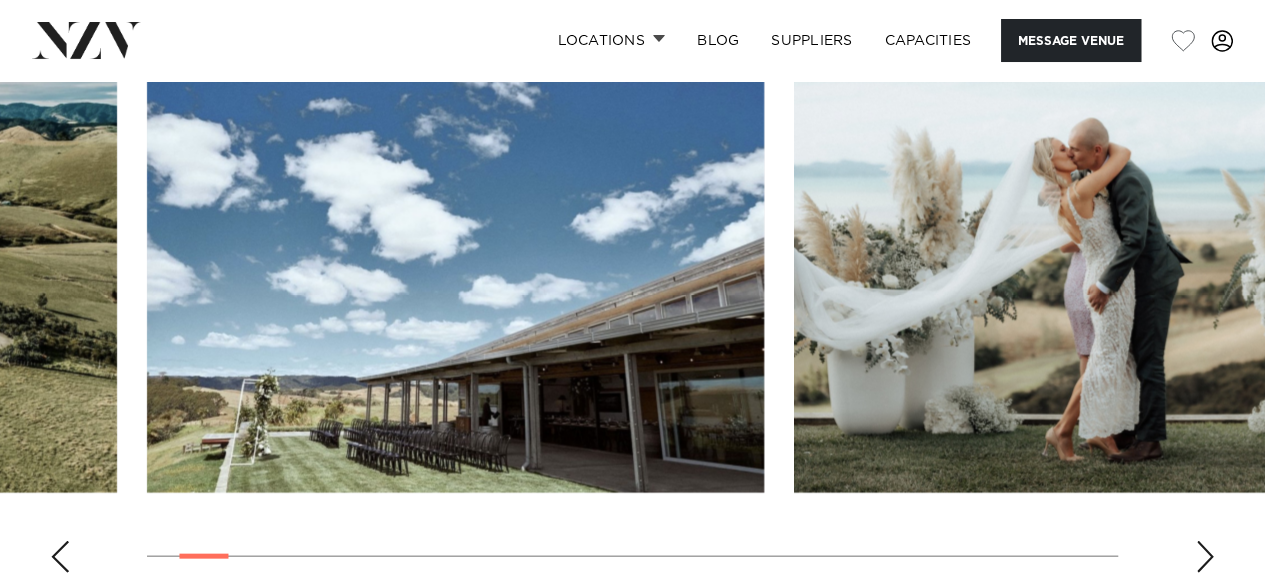click at bounding box center [1205, 557] 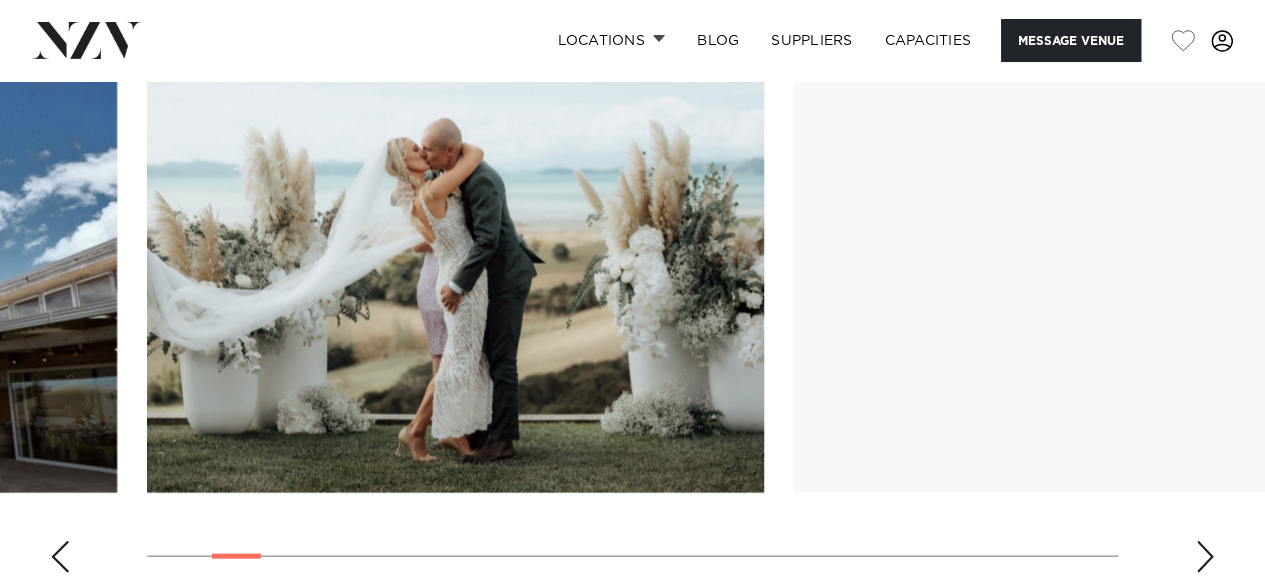 click at bounding box center [1205, 557] 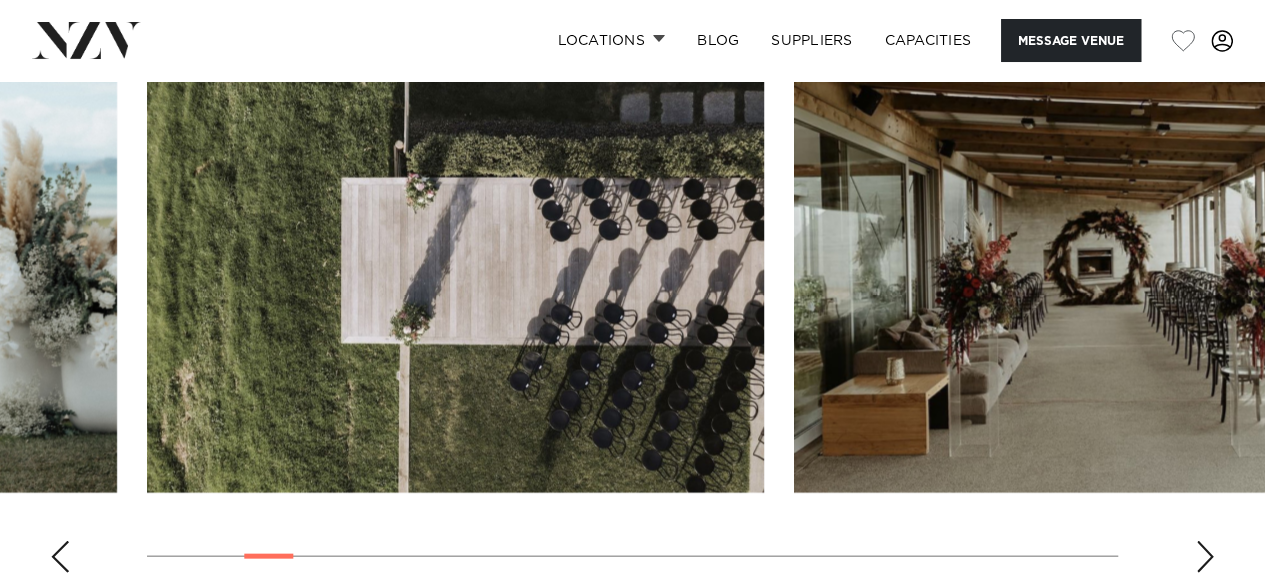 click at bounding box center [1205, 557] 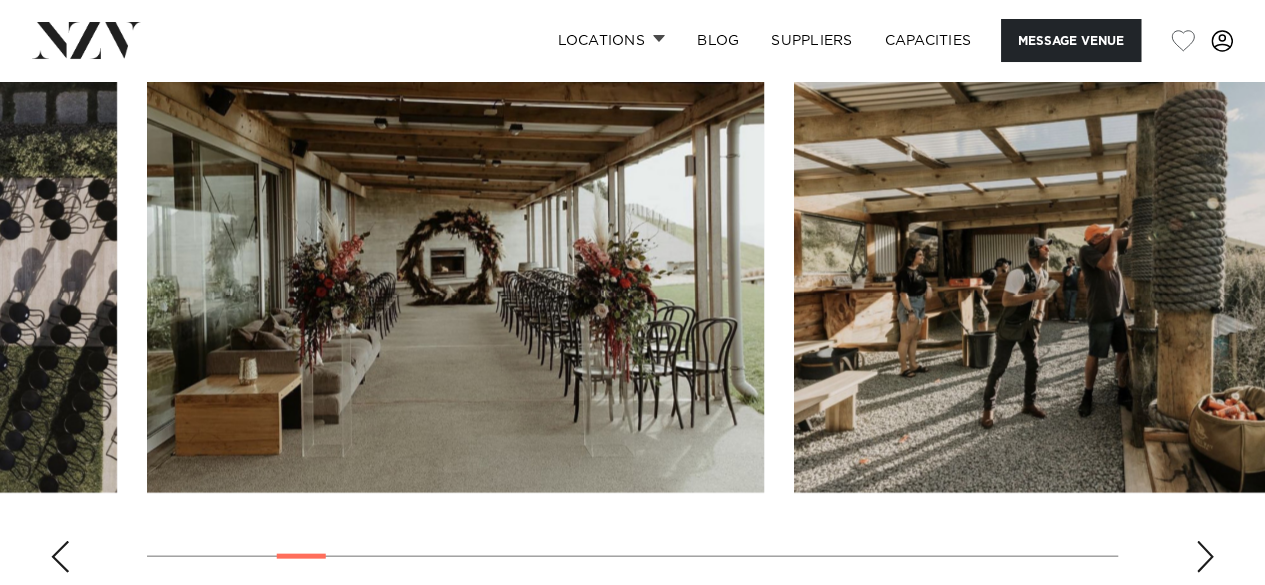 click at bounding box center [1205, 557] 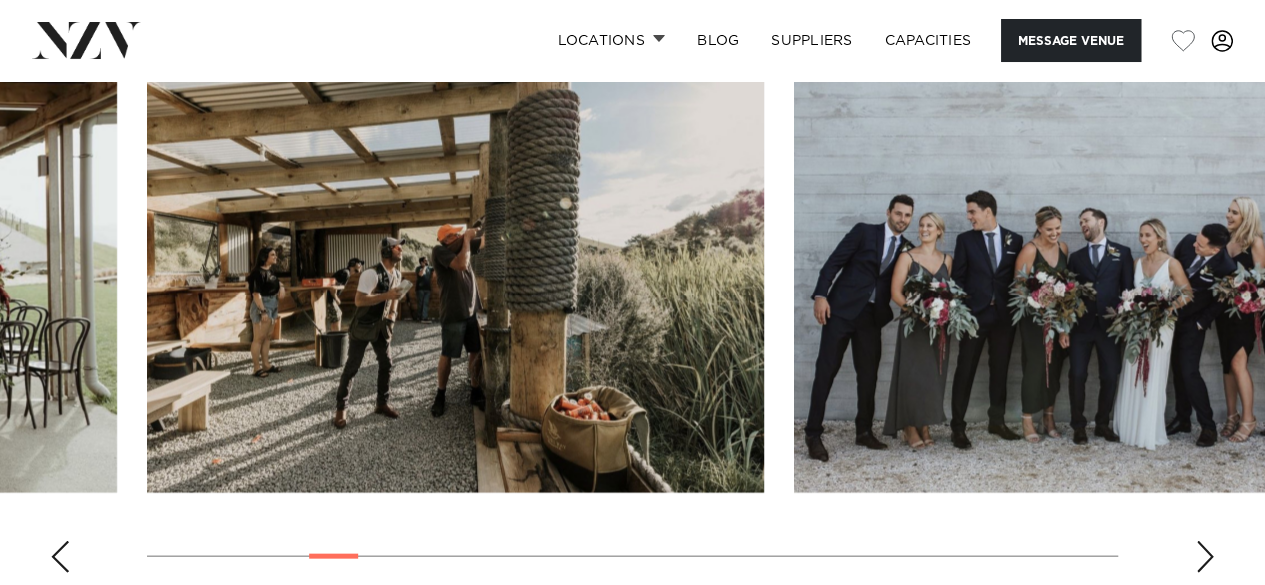 click at bounding box center (1205, 557) 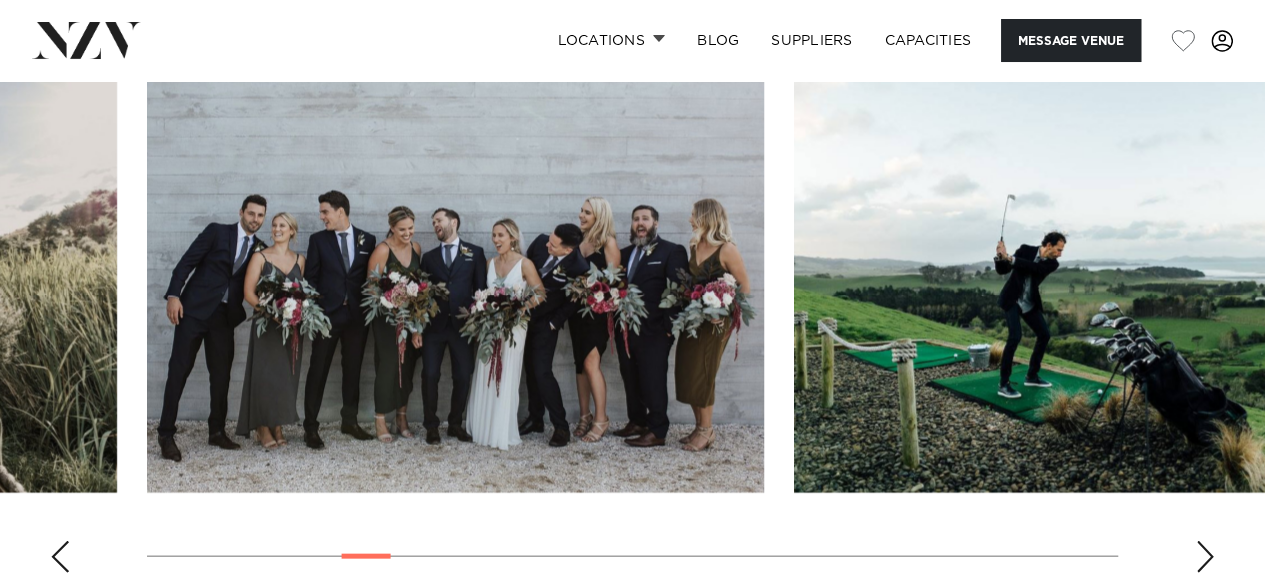 click at bounding box center (1205, 557) 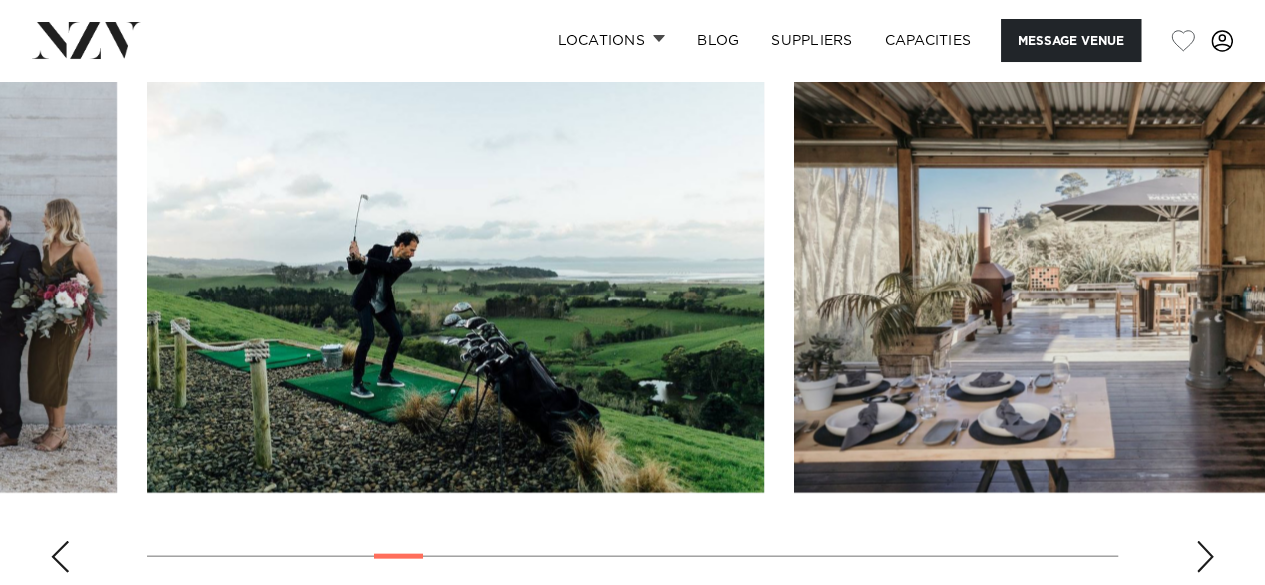 click at bounding box center [1205, 557] 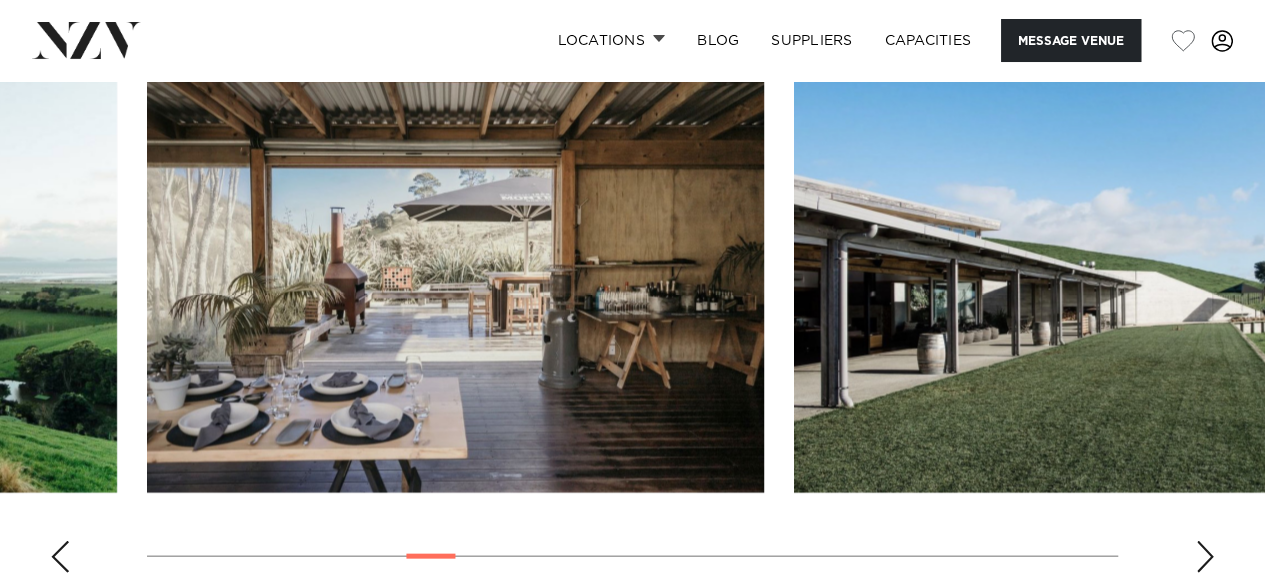 click at bounding box center (1205, 557) 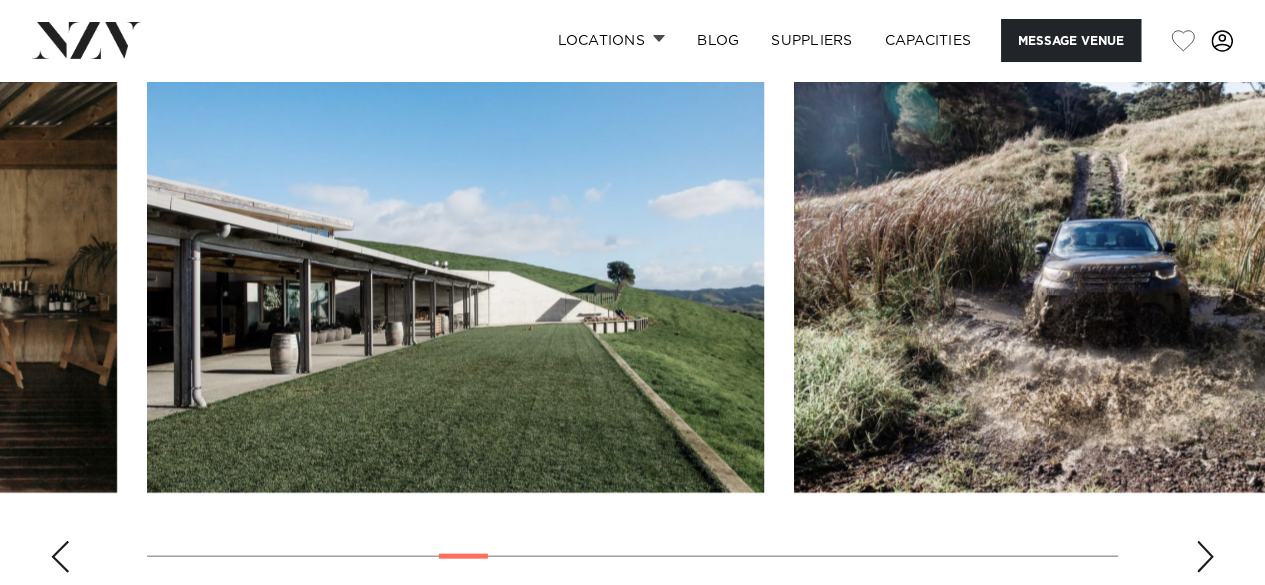click at bounding box center [1205, 557] 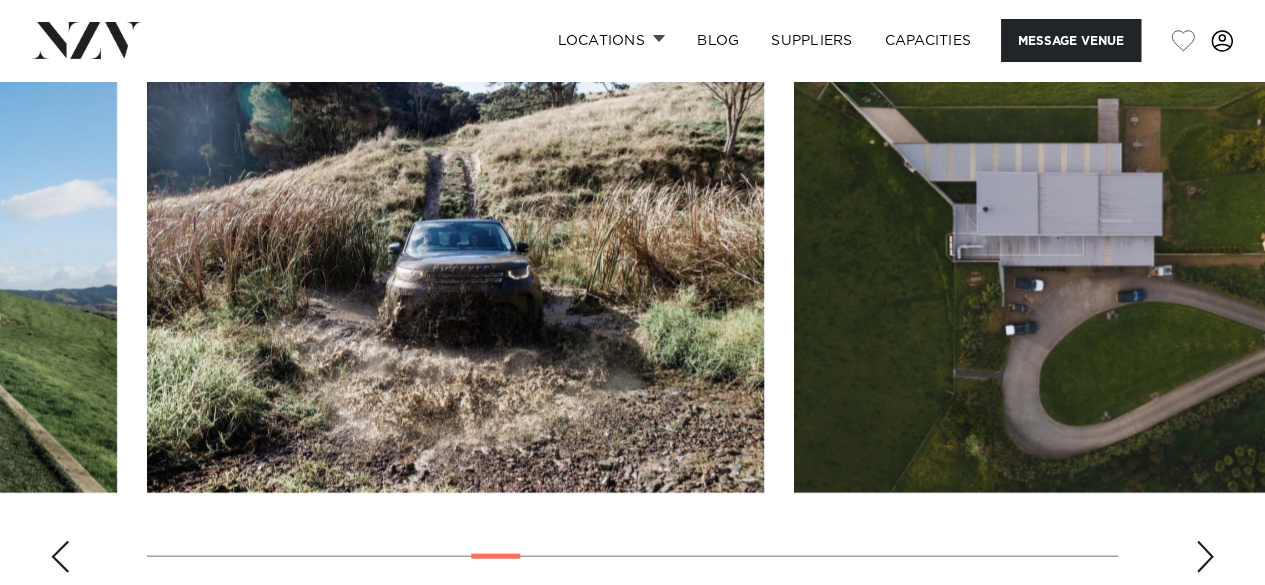 click at bounding box center (1205, 557) 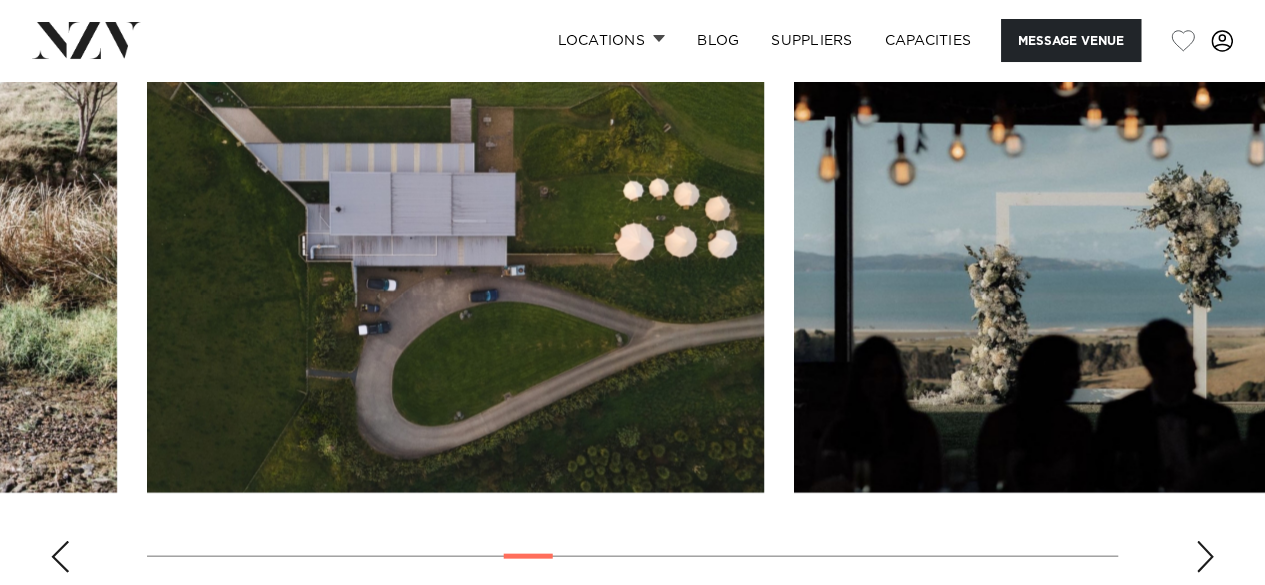 click at bounding box center [1205, 557] 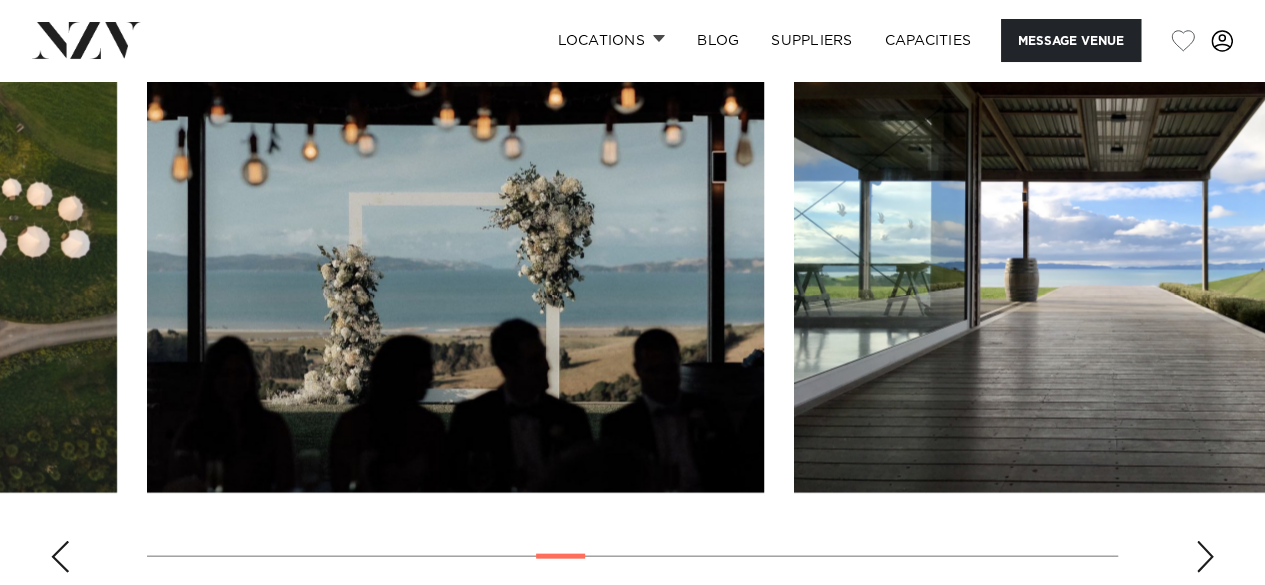 click at bounding box center (1205, 557) 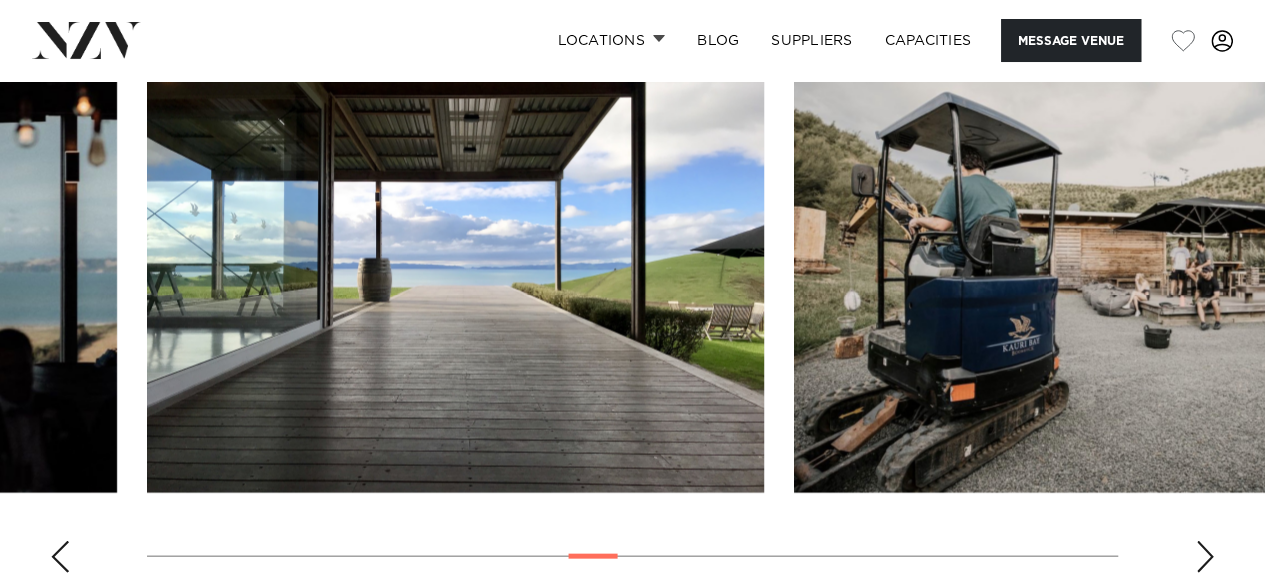 click at bounding box center [1205, 557] 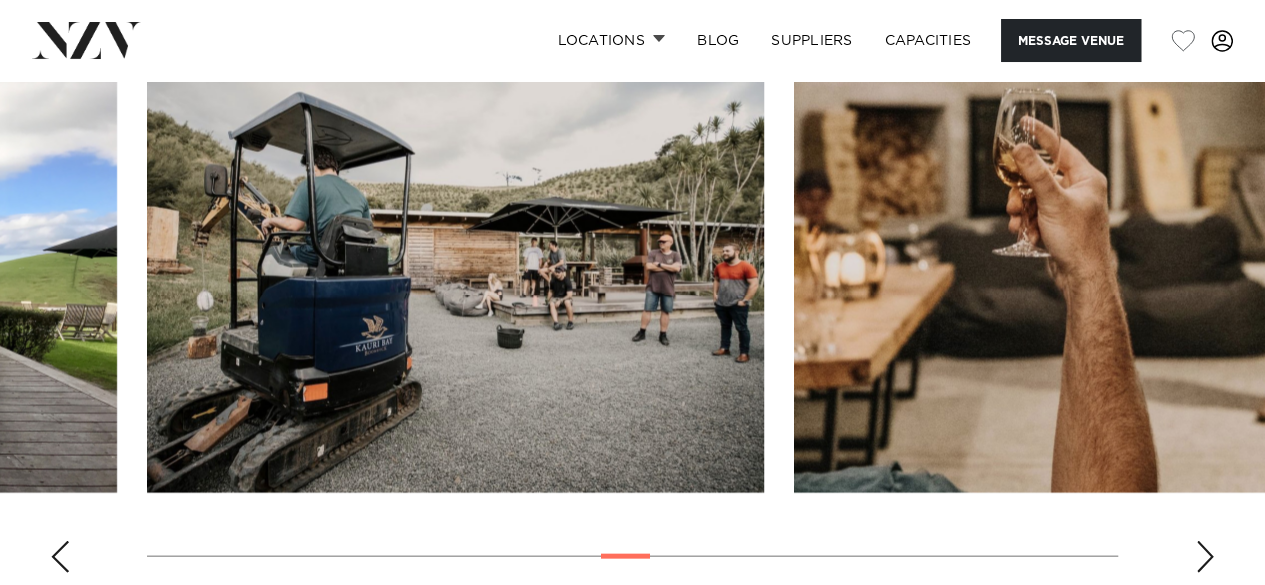 click at bounding box center [1205, 557] 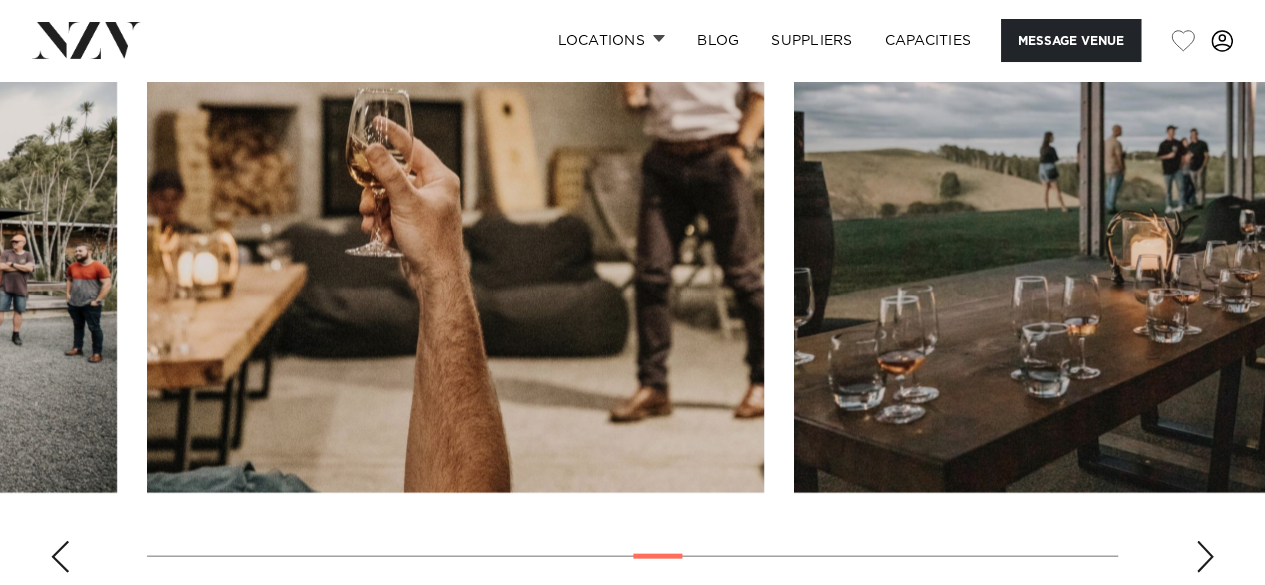click at bounding box center [1205, 557] 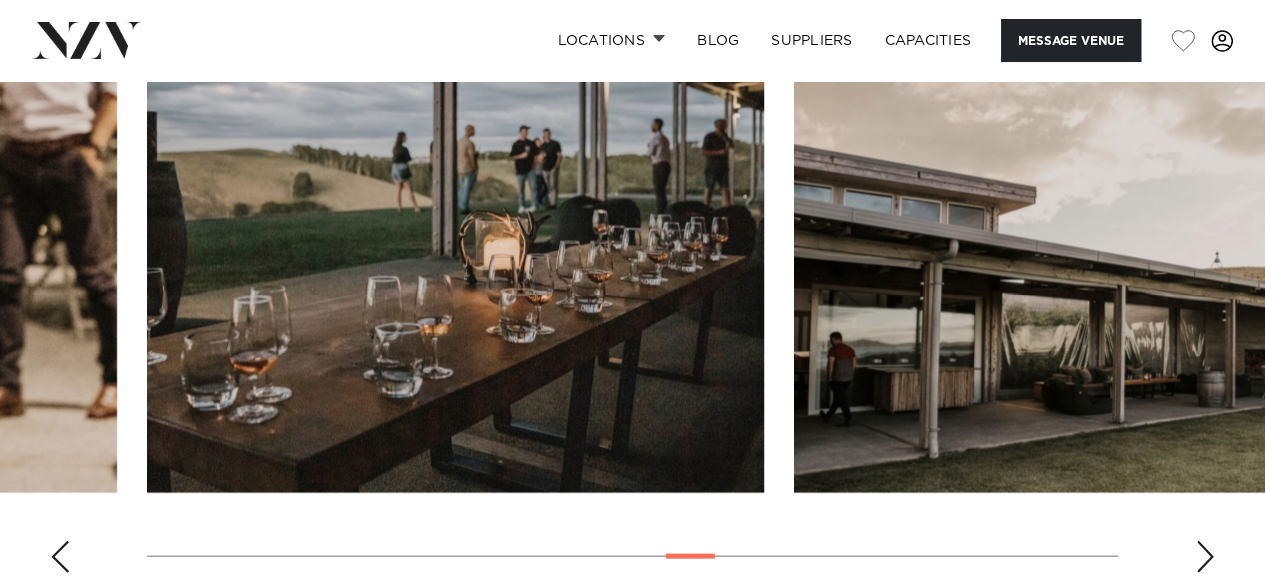 click at bounding box center (1205, 557) 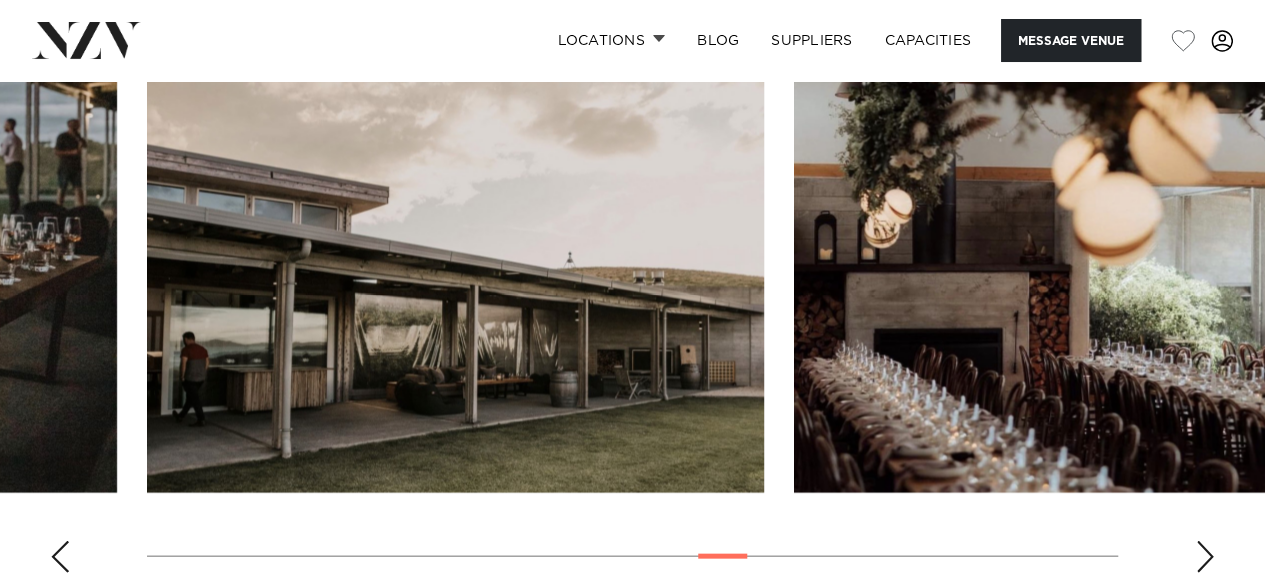 click at bounding box center [1205, 557] 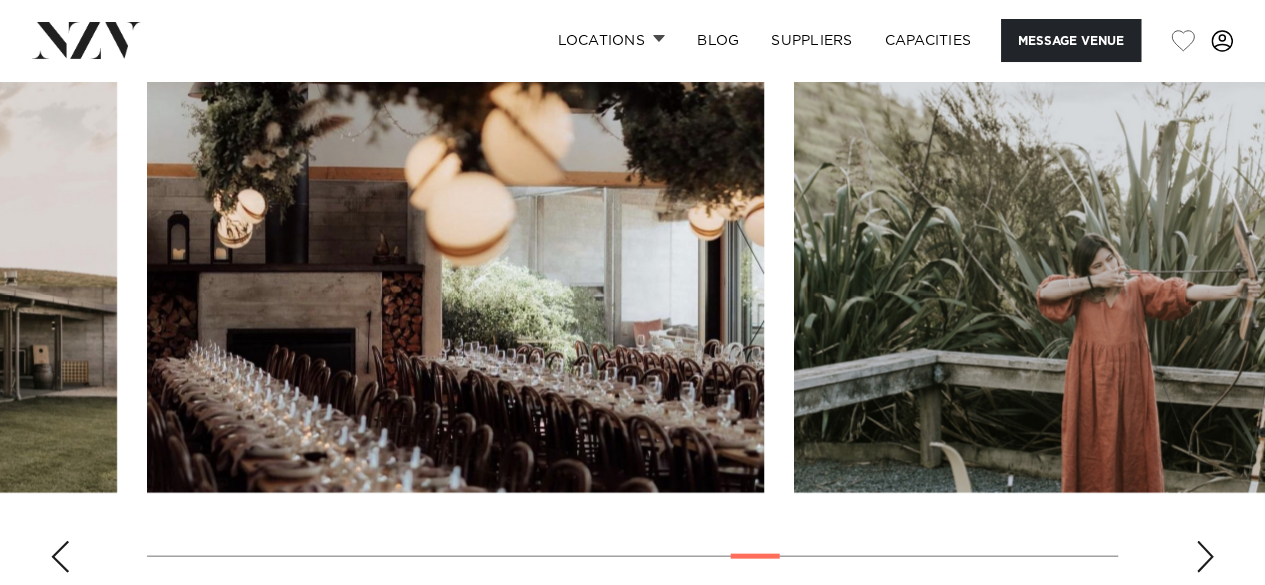 click at bounding box center (455, 266) 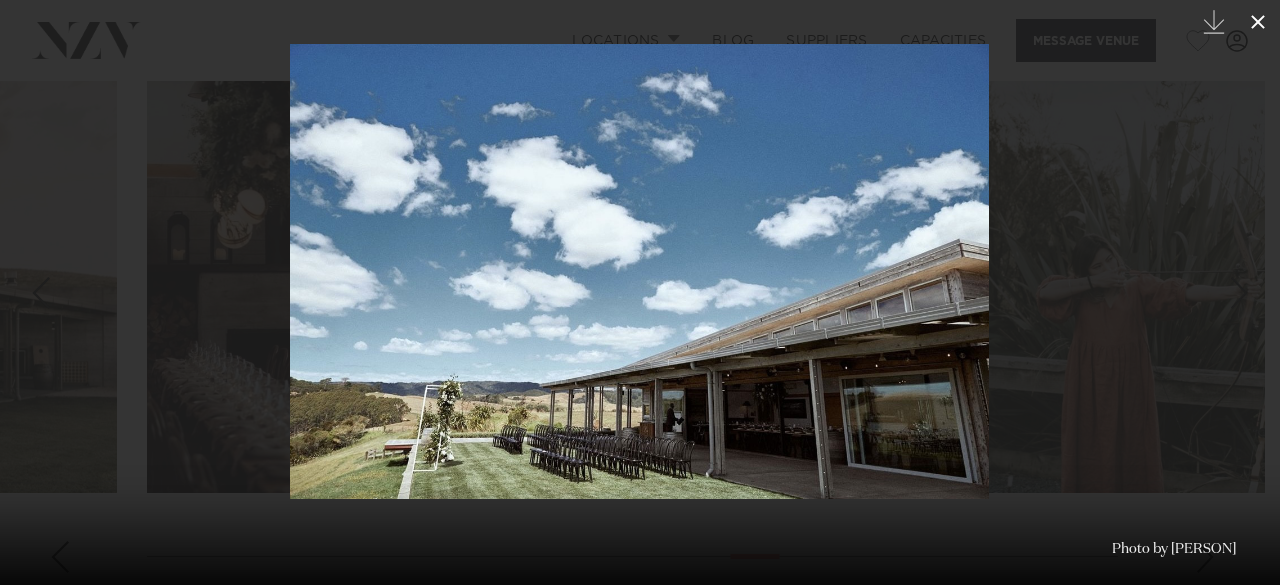 click 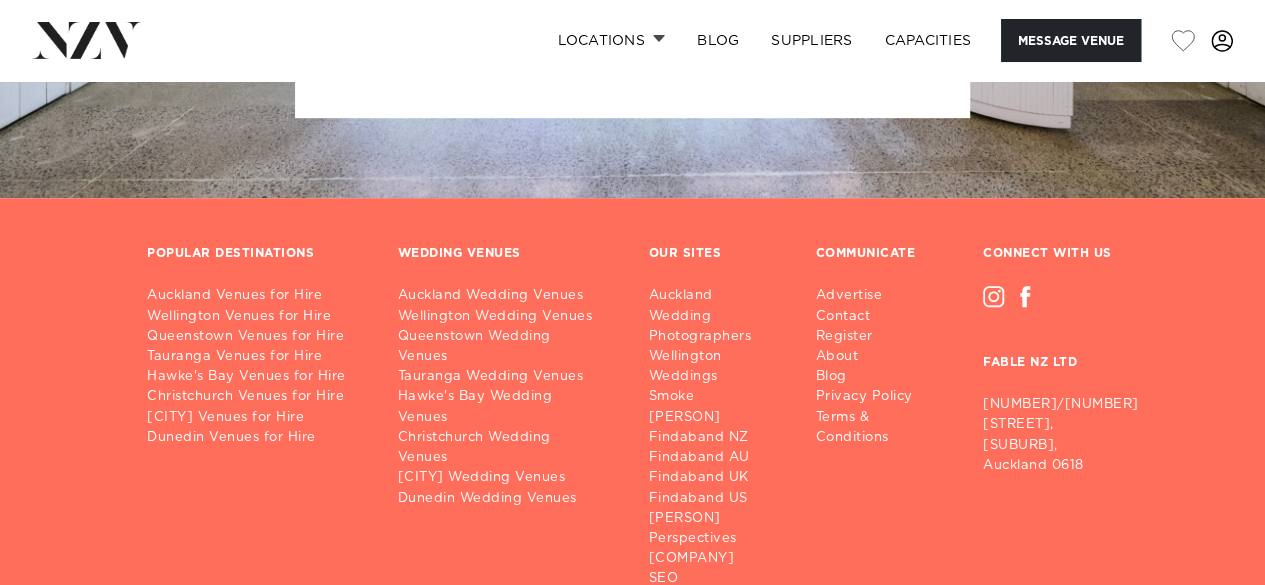 scroll, scrollTop: 4596, scrollLeft: 0, axis: vertical 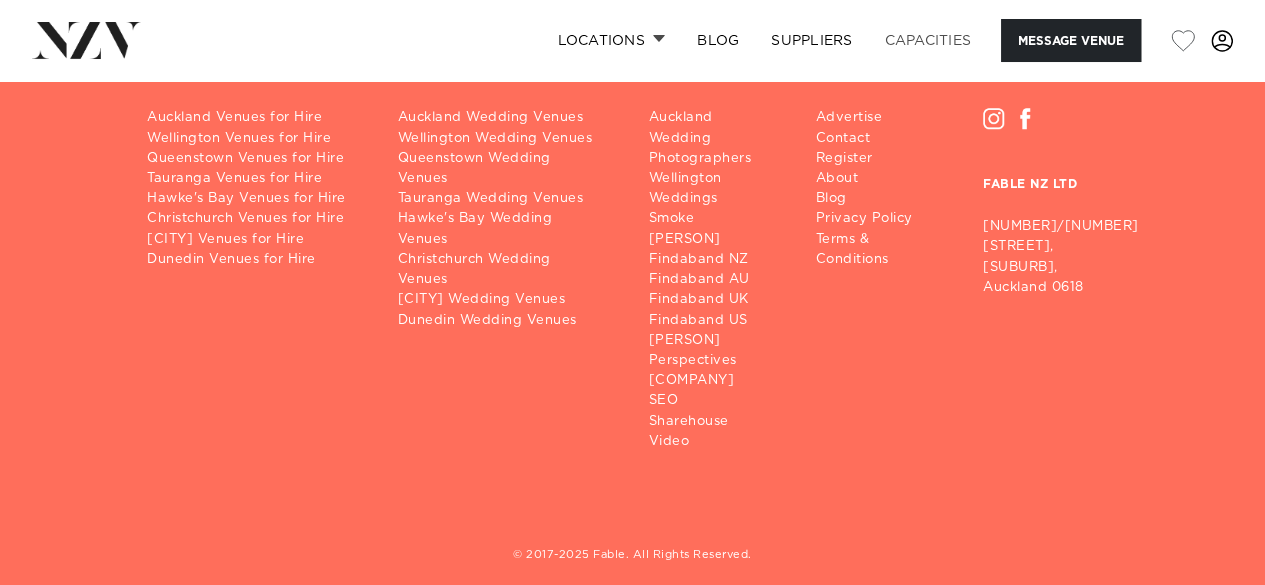 click on "Capacities" at bounding box center [928, 40] 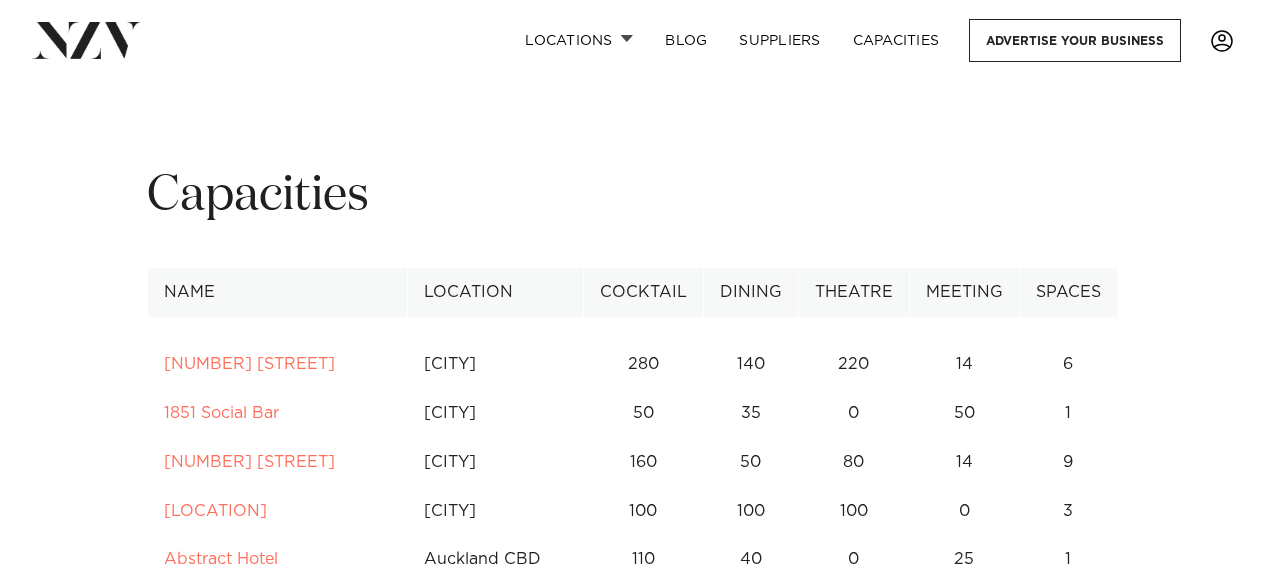 scroll, scrollTop: 0, scrollLeft: 0, axis: both 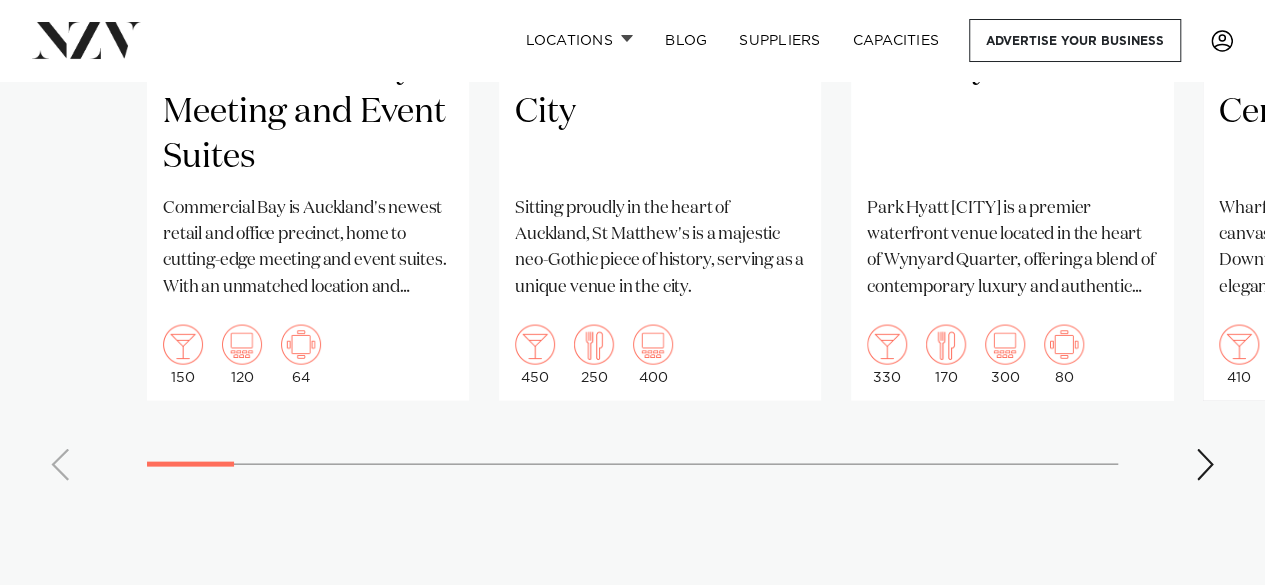 click at bounding box center [1205, 465] 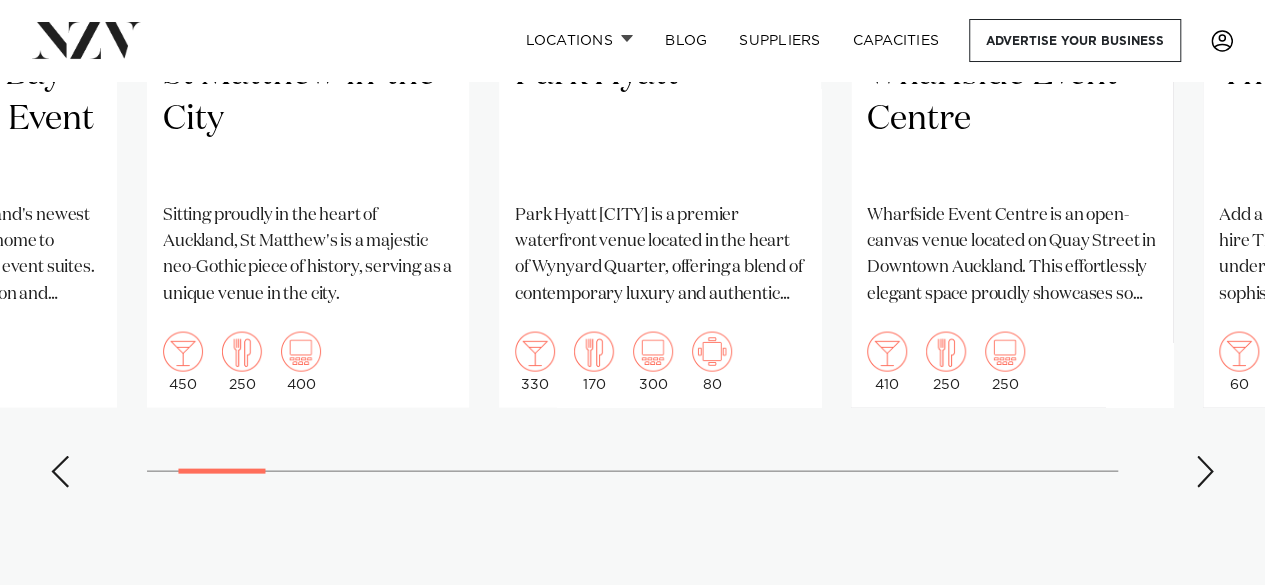 scroll, scrollTop: 1900, scrollLeft: 0, axis: vertical 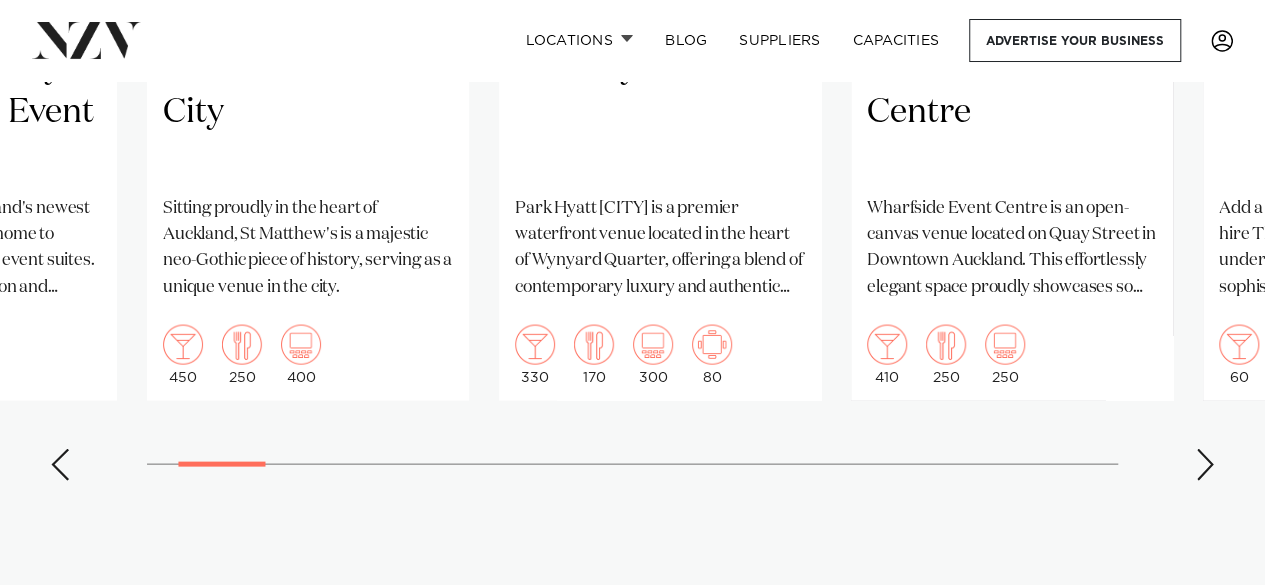 click at bounding box center (1205, 465) 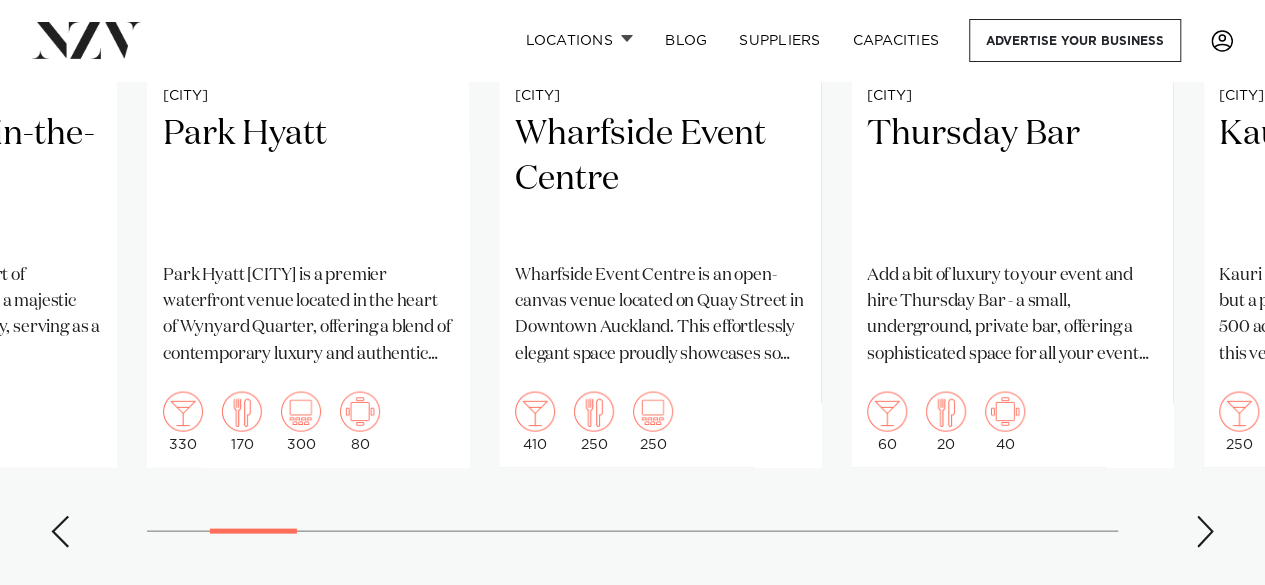 scroll, scrollTop: 1900, scrollLeft: 0, axis: vertical 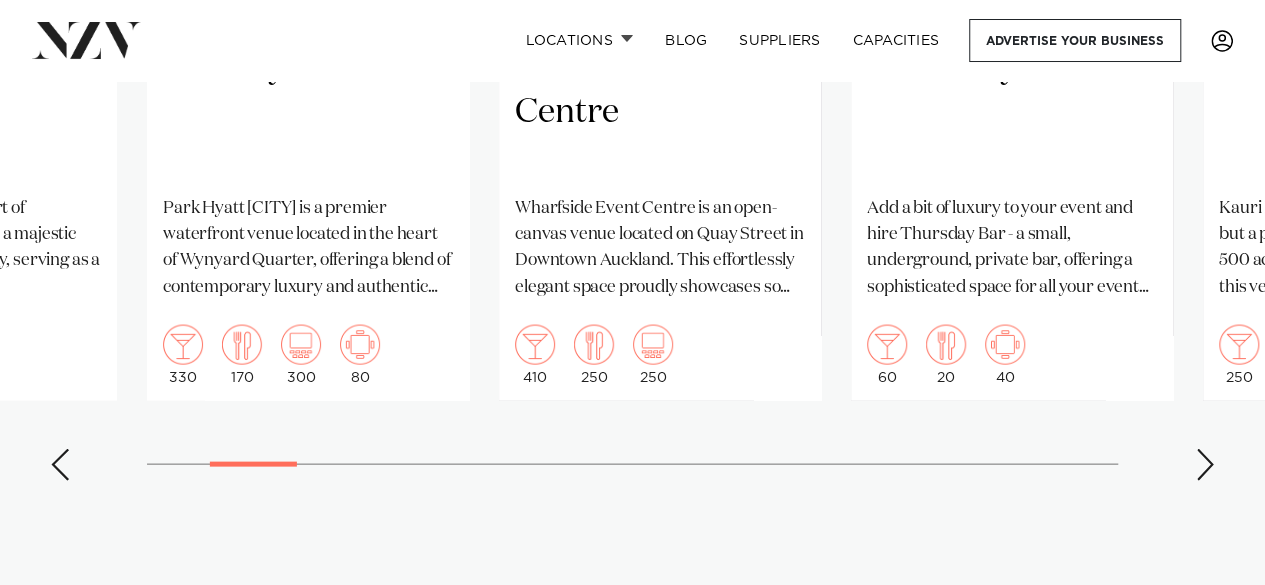 click at bounding box center [1205, 465] 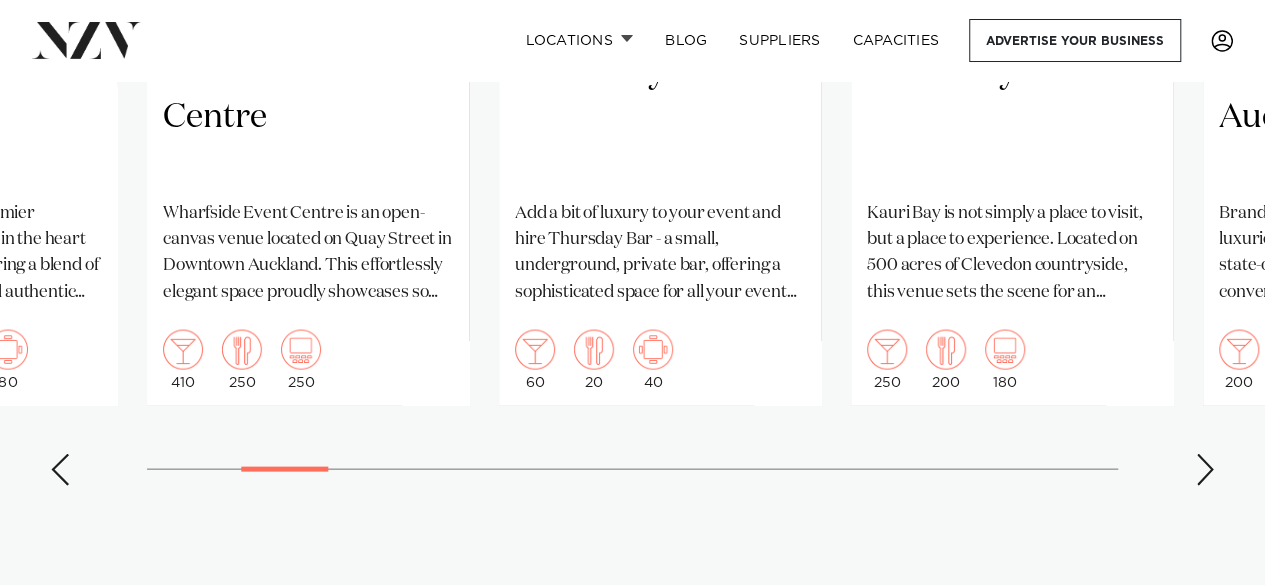 scroll, scrollTop: 2000, scrollLeft: 0, axis: vertical 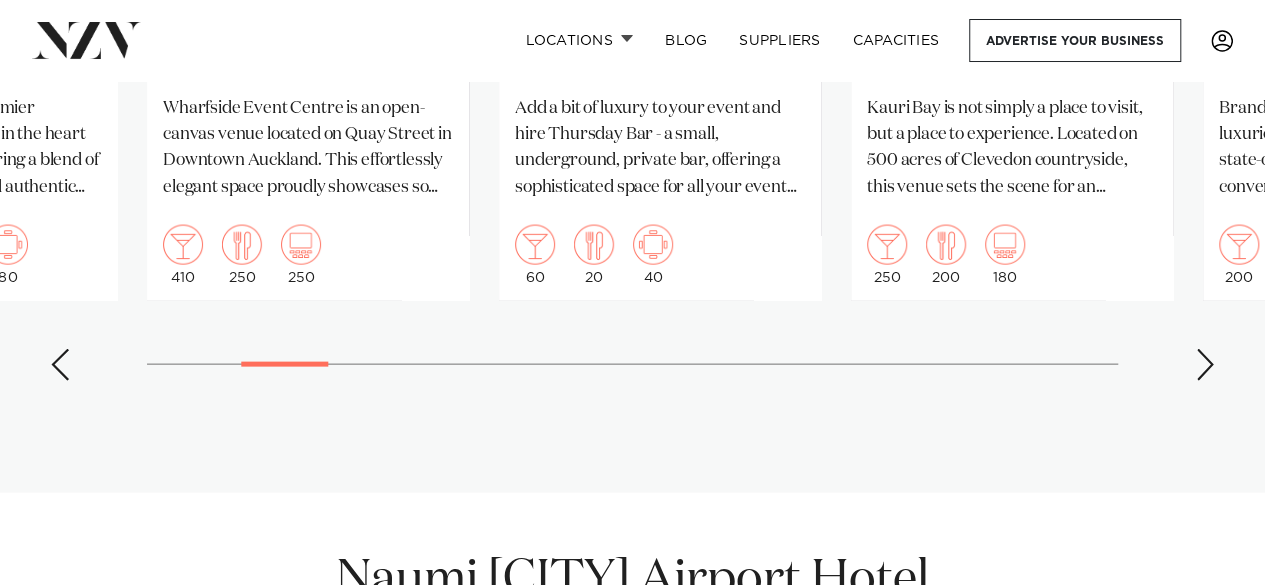 click at bounding box center (1205, 365) 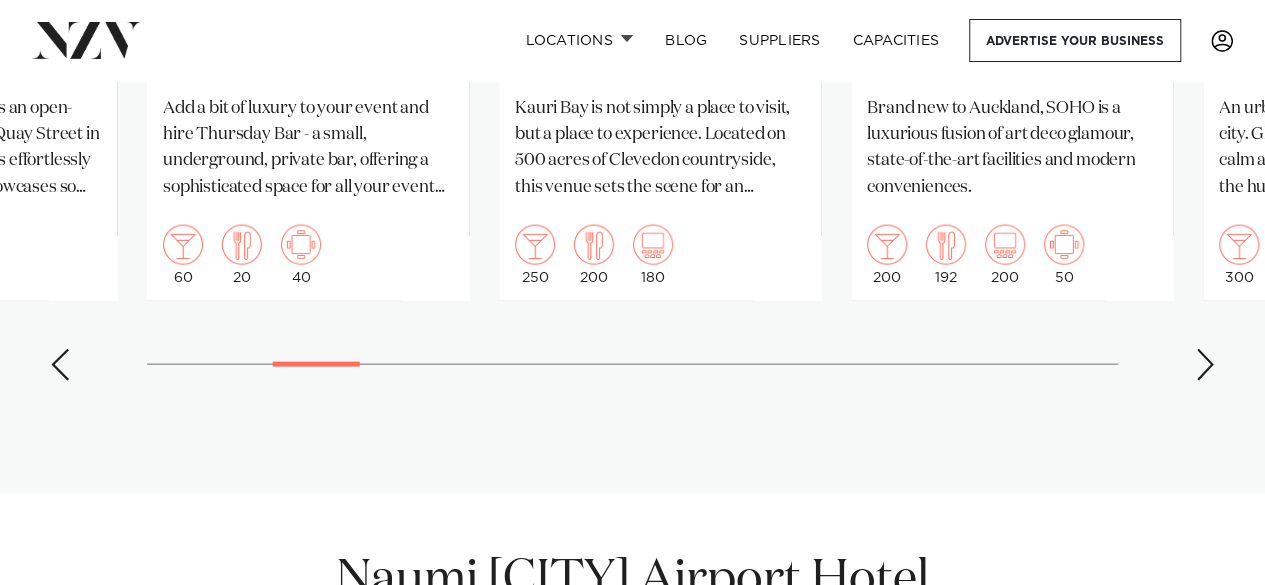 click at bounding box center (1205, 365) 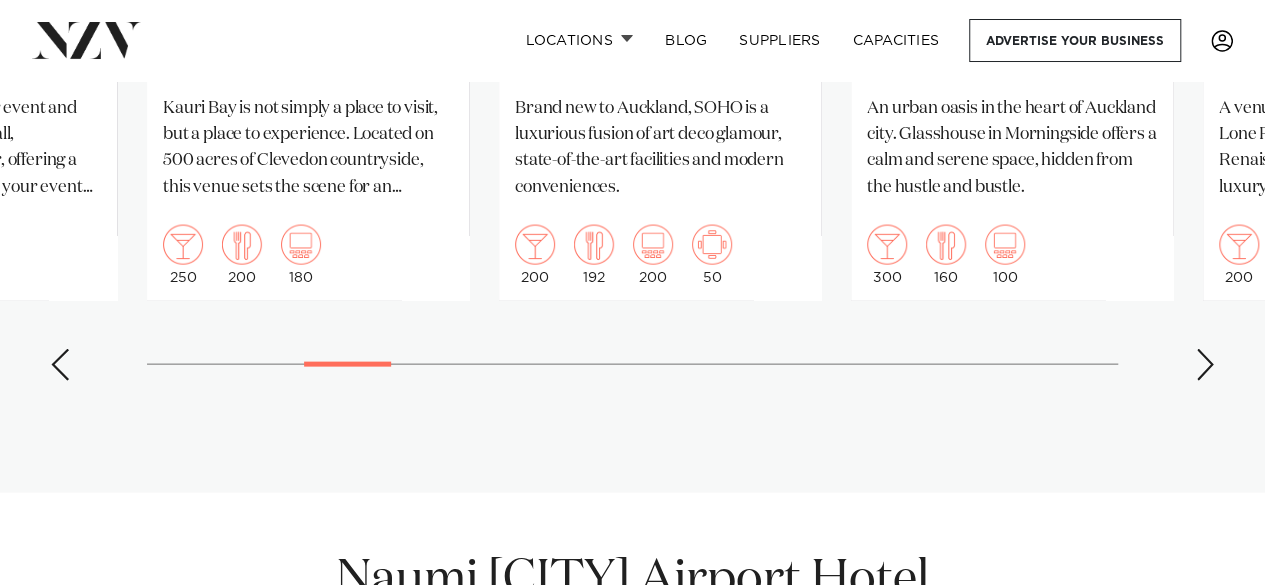 click at bounding box center (1205, 365) 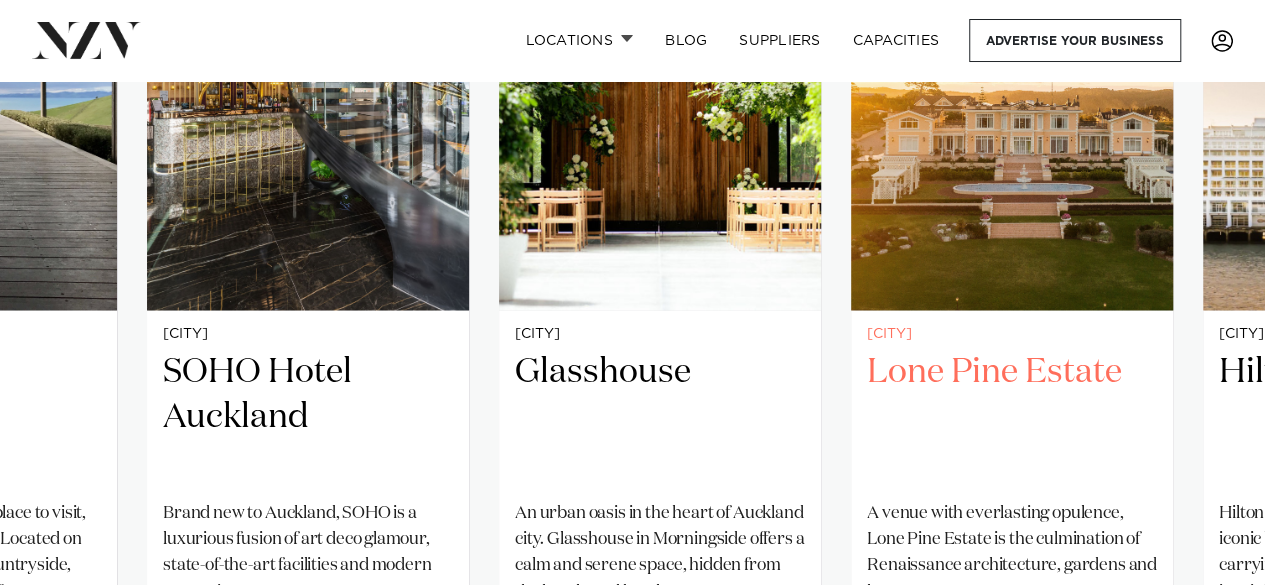 scroll, scrollTop: 1700, scrollLeft: 0, axis: vertical 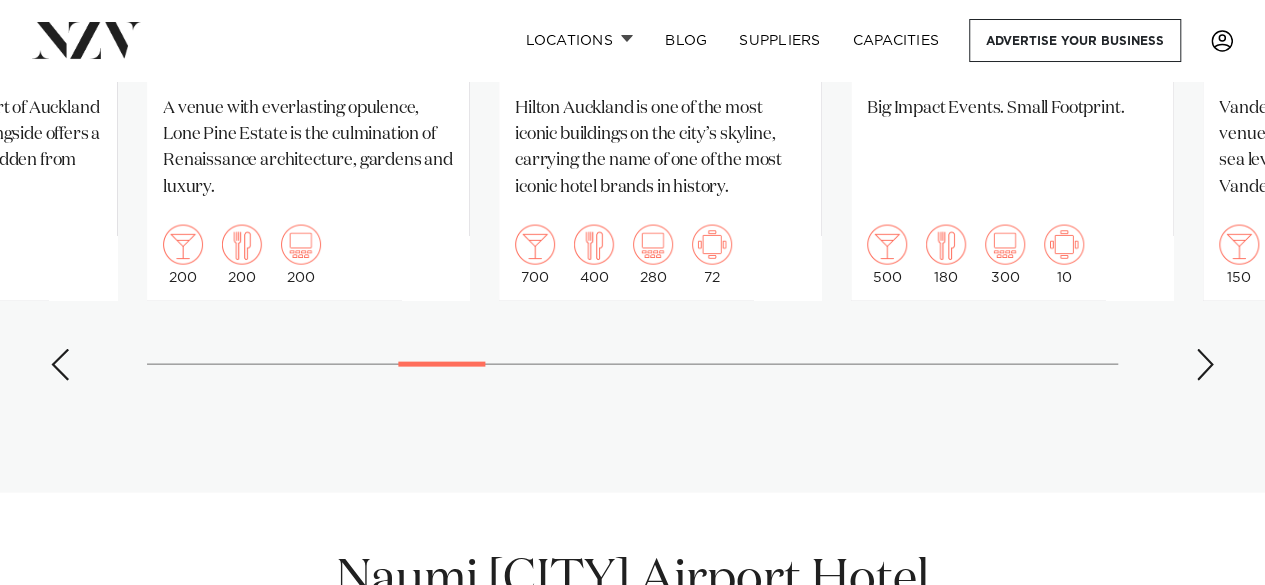 click at bounding box center (1205, 365) 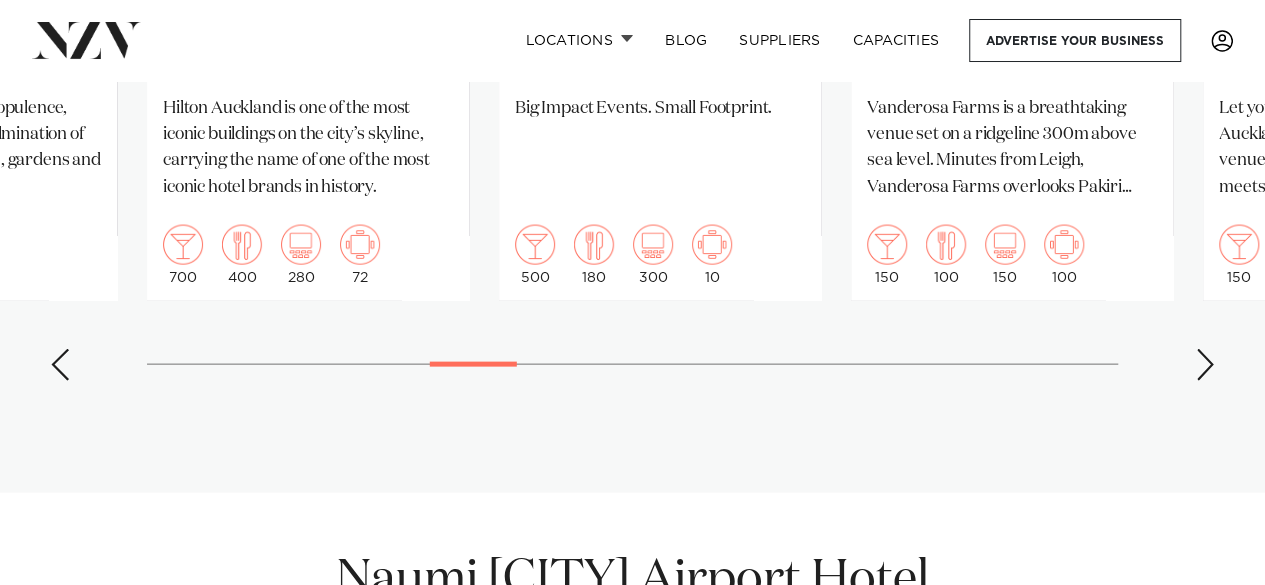 click at bounding box center [1205, 365] 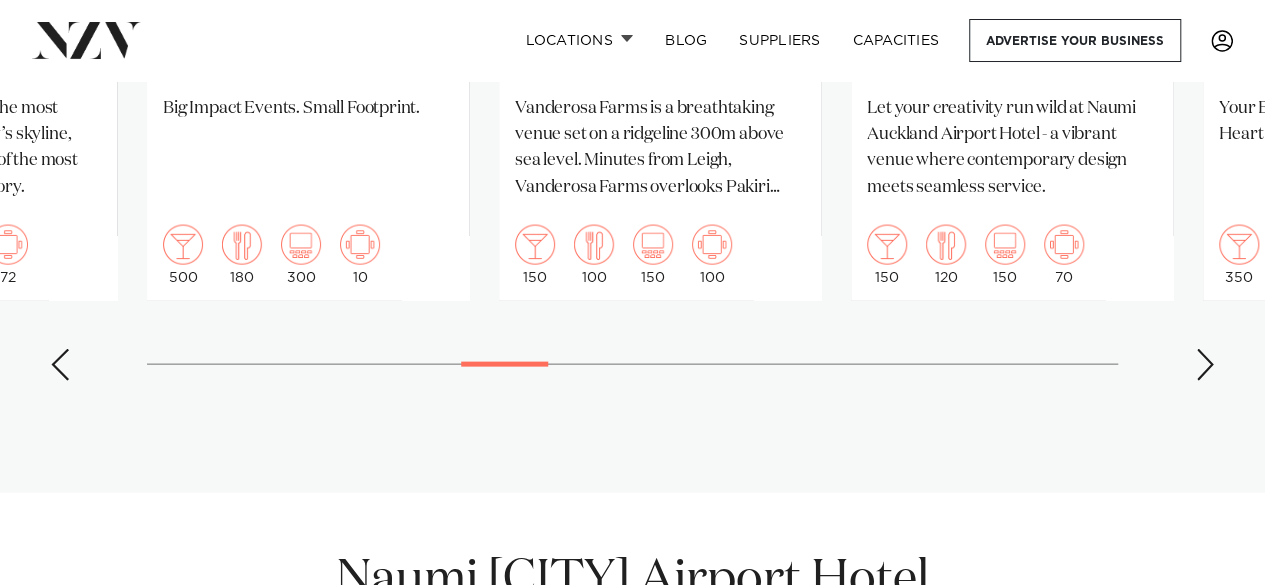 click at bounding box center [1205, 365] 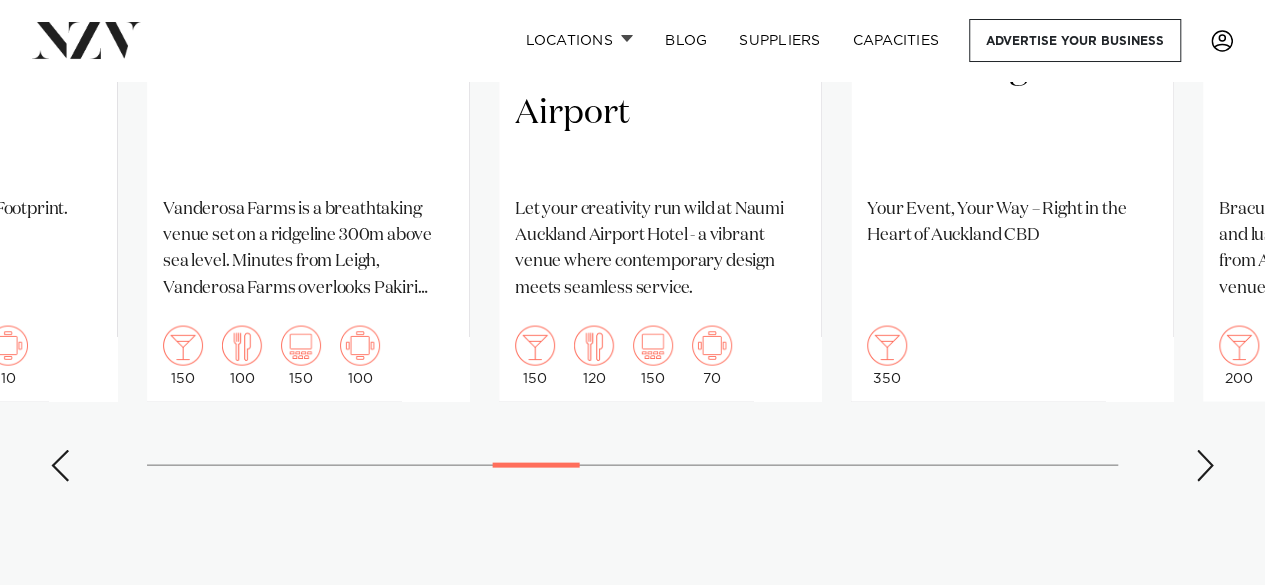 scroll, scrollTop: 1900, scrollLeft: 0, axis: vertical 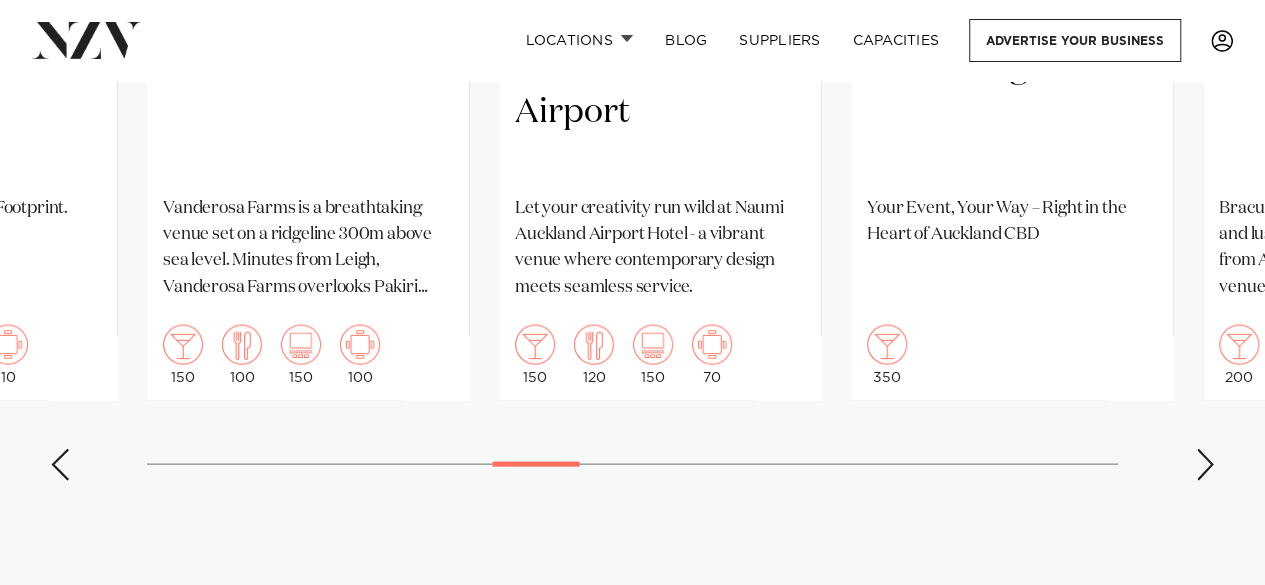 click on "Auckland
Commercial Bay Meeting and Event Suites
Commercial Bay is Auckland's newest retail and office precinct, home to cutting-edge meeting and event suites. With an unmatched location and sophisticated design, these spaces enable meetings, conferences, seminars and cocktail events right in the heart of Auckland.
150
120
64
Auckland
St Matthew-in-the-City" at bounding box center (632, 35) 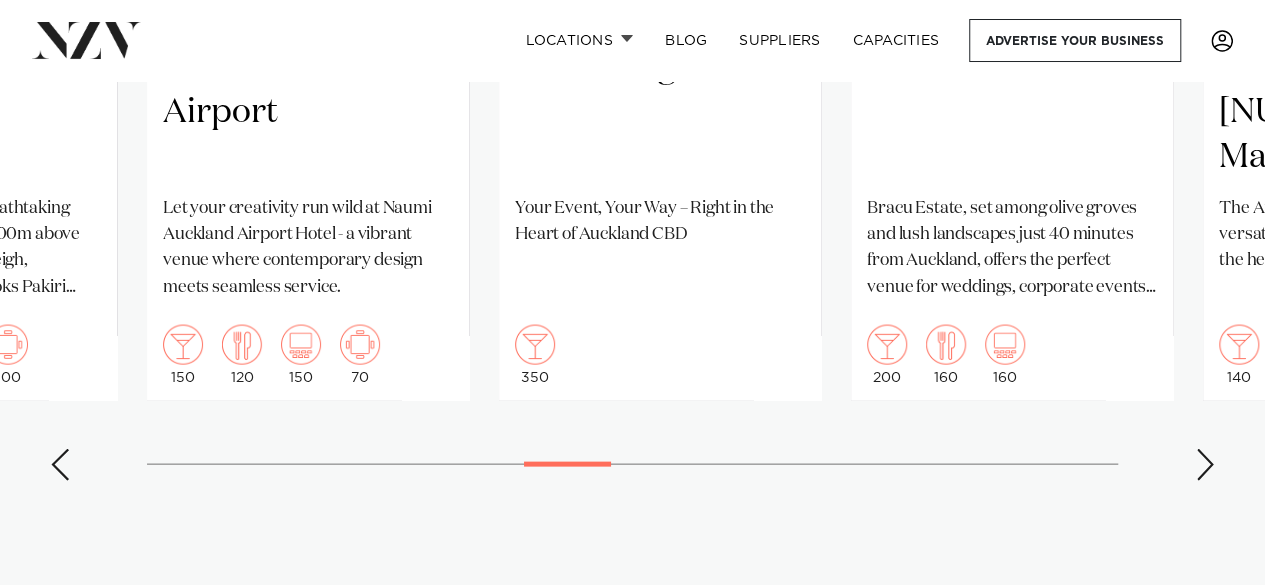 click at bounding box center (1205, 465) 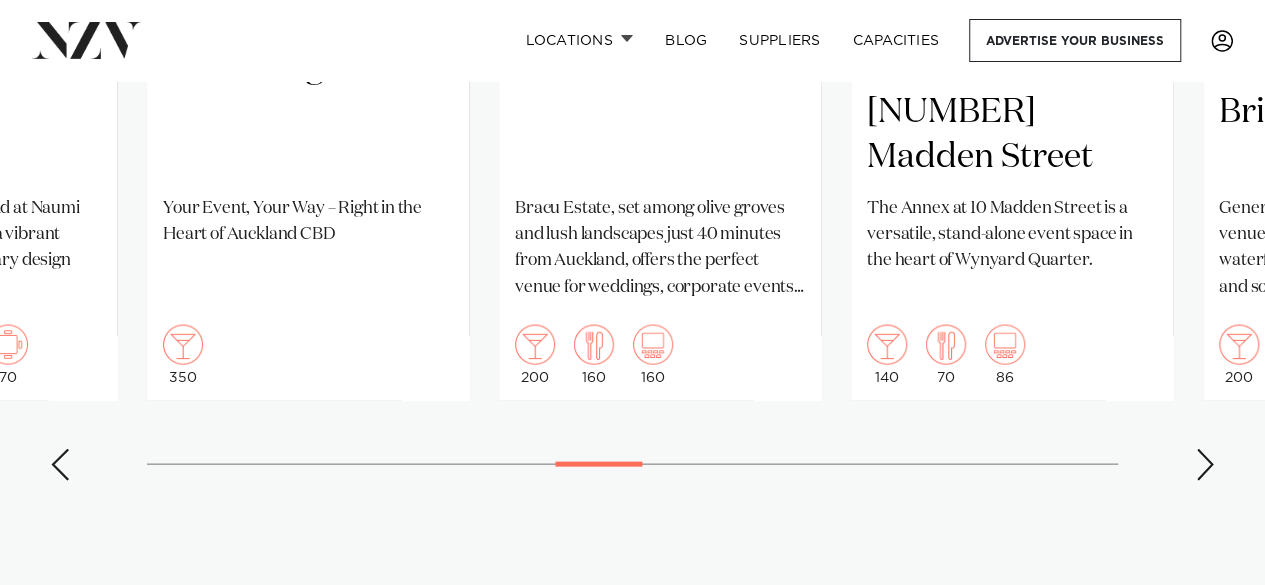 click at bounding box center [1205, 465] 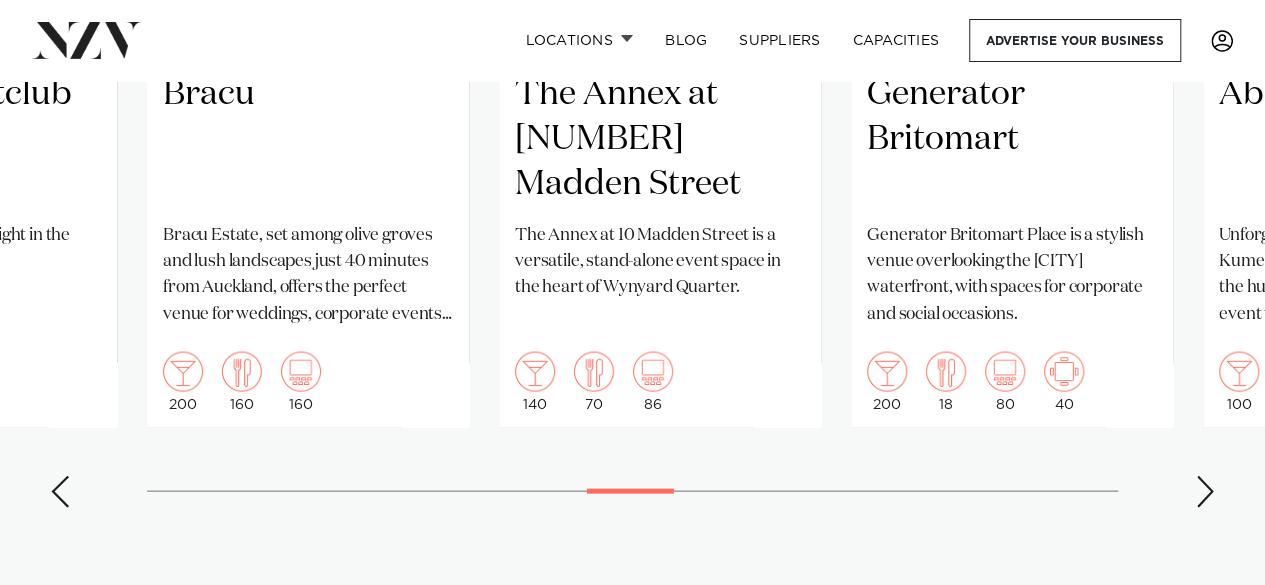 scroll, scrollTop: 2000, scrollLeft: 0, axis: vertical 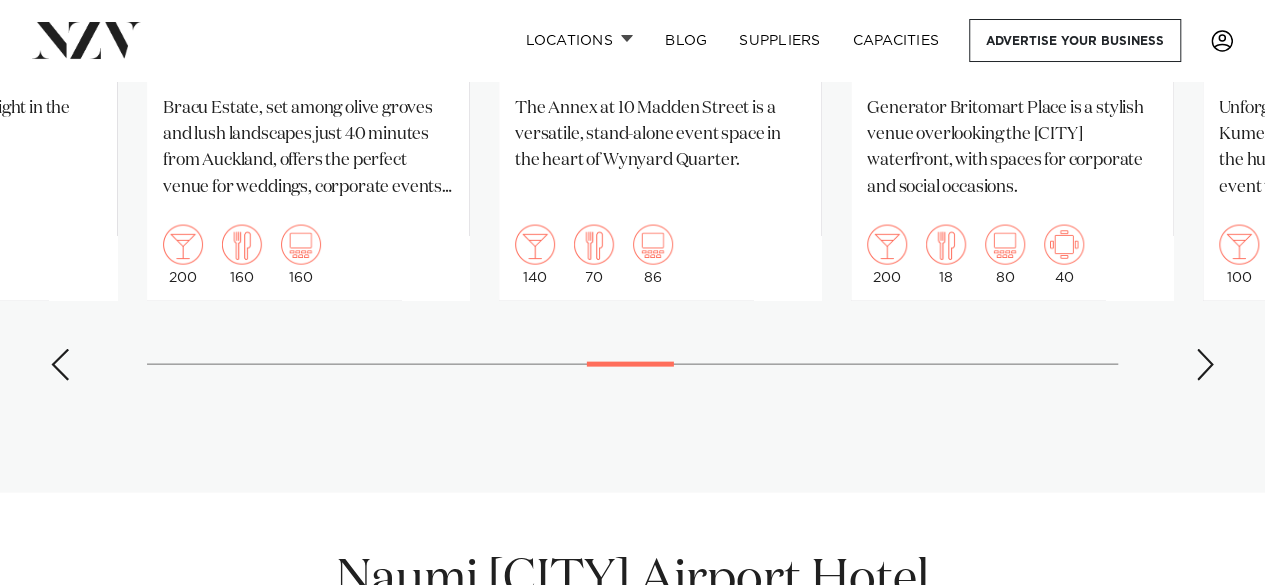 click at bounding box center (1205, 365) 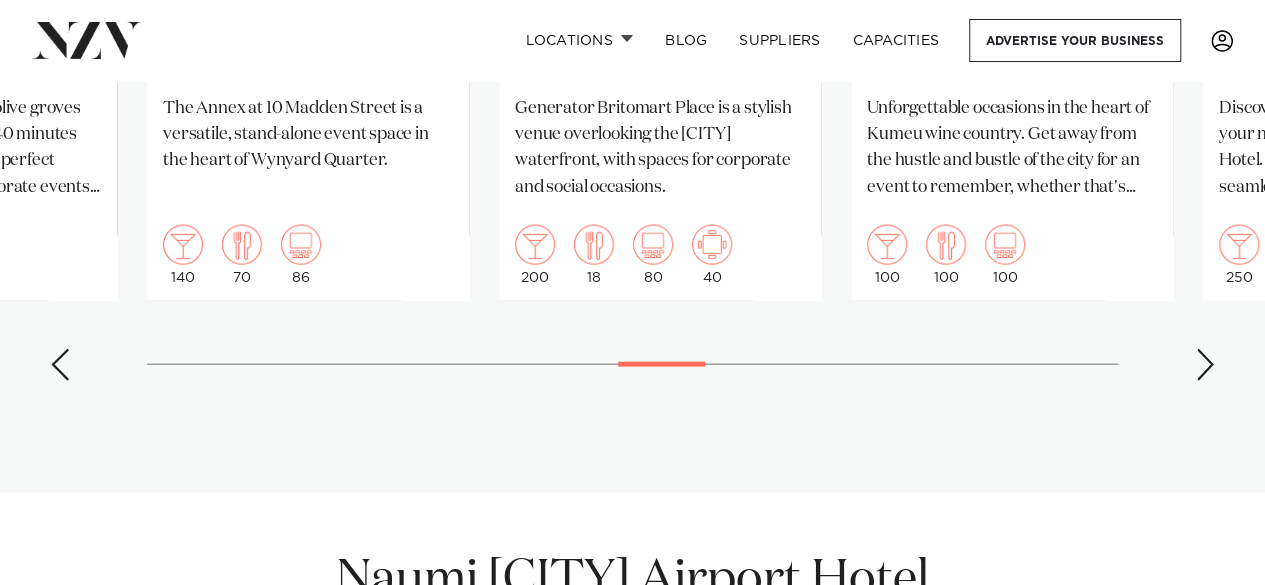 click at bounding box center [1205, 365] 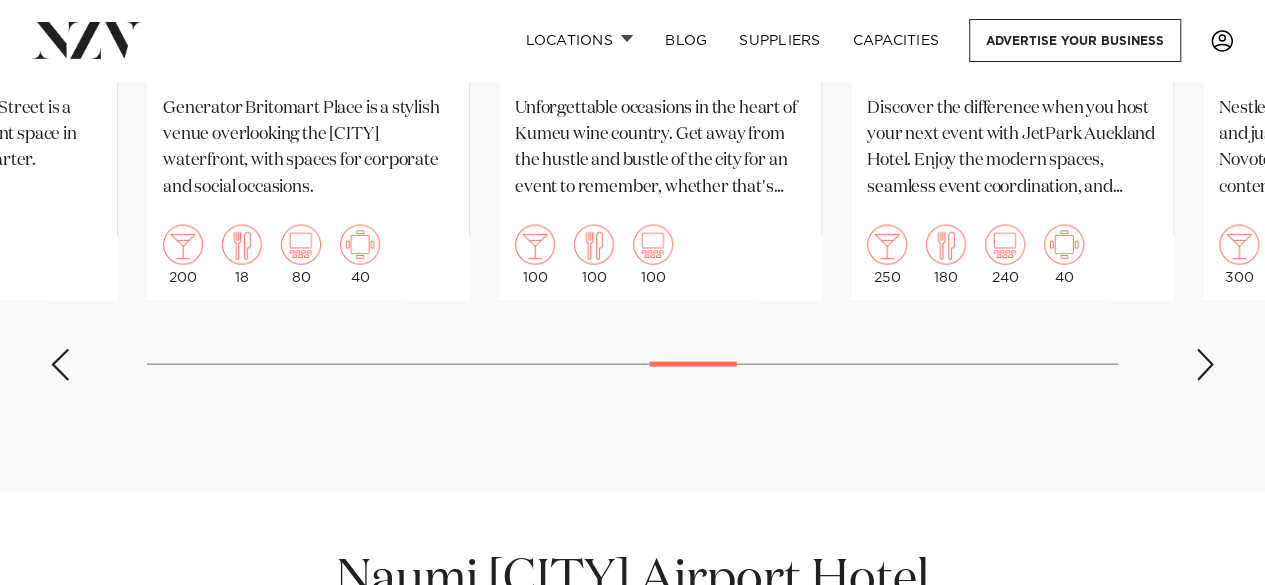 click at bounding box center (1205, 365) 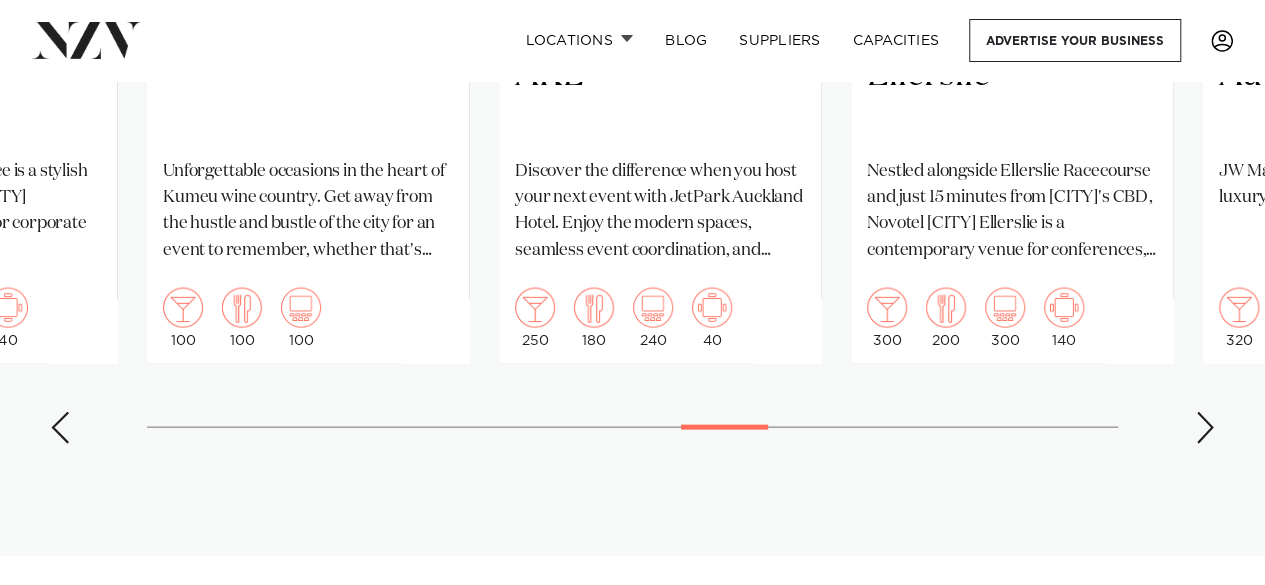 scroll, scrollTop: 2000, scrollLeft: 0, axis: vertical 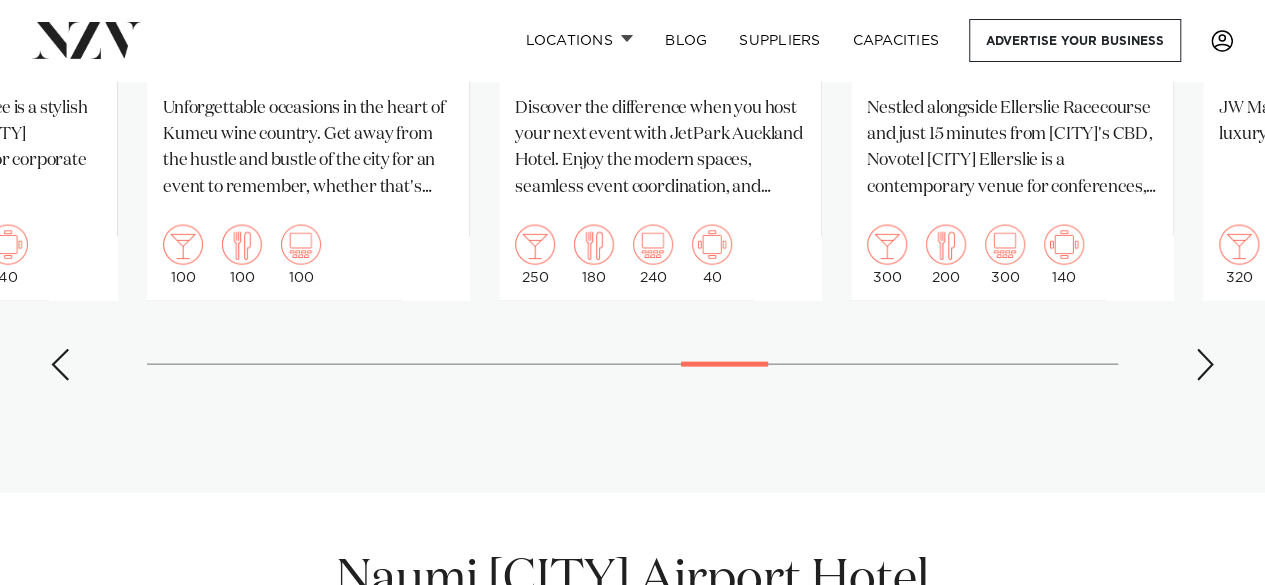 click at bounding box center (1205, 365) 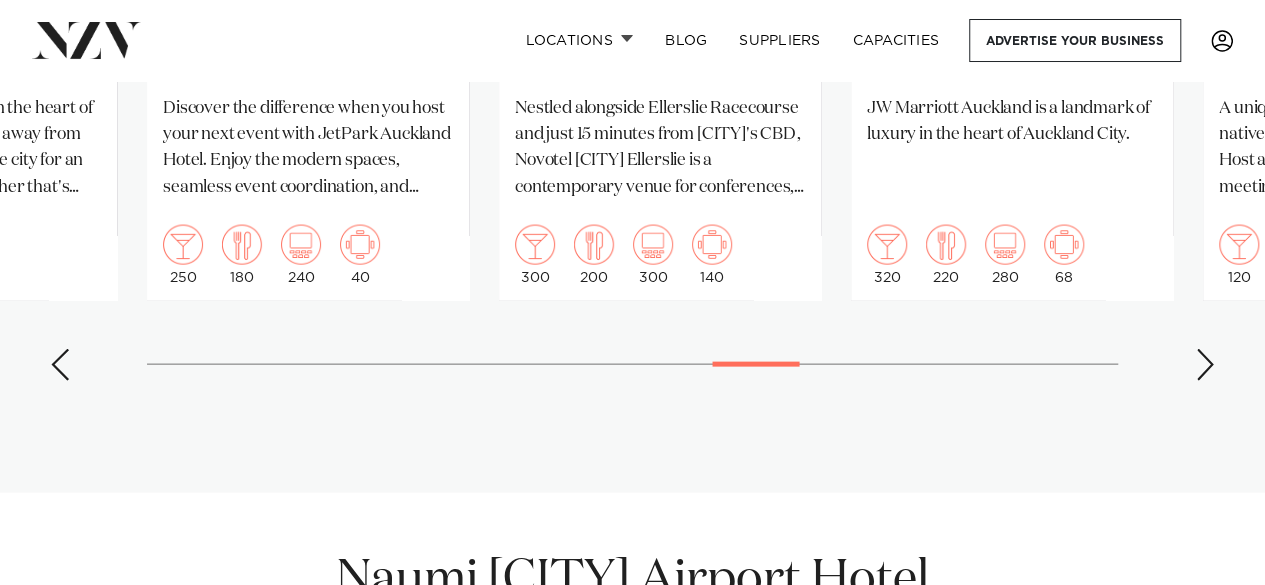 click at bounding box center (1205, 365) 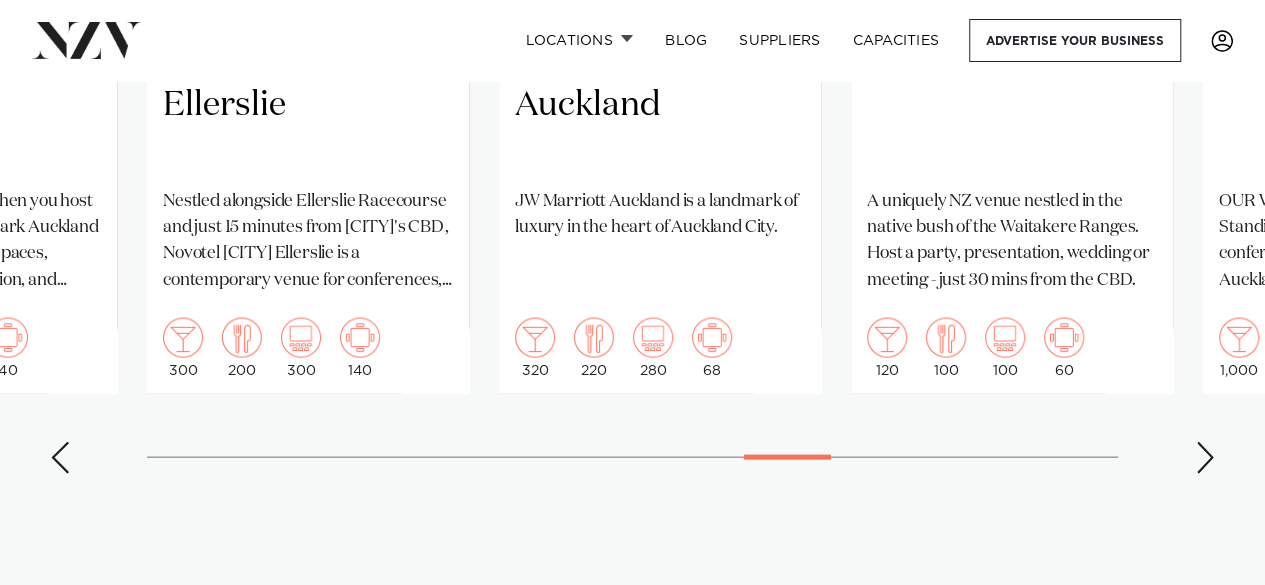 scroll, scrollTop: 2000, scrollLeft: 0, axis: vertical 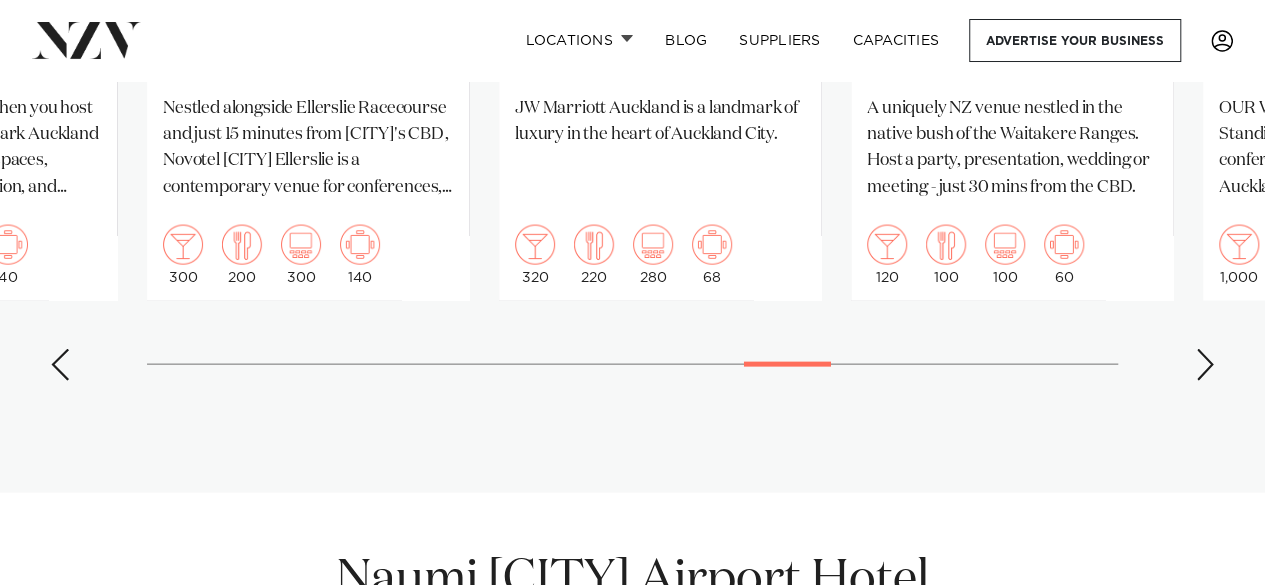 click at bounding box center (1205, 365) 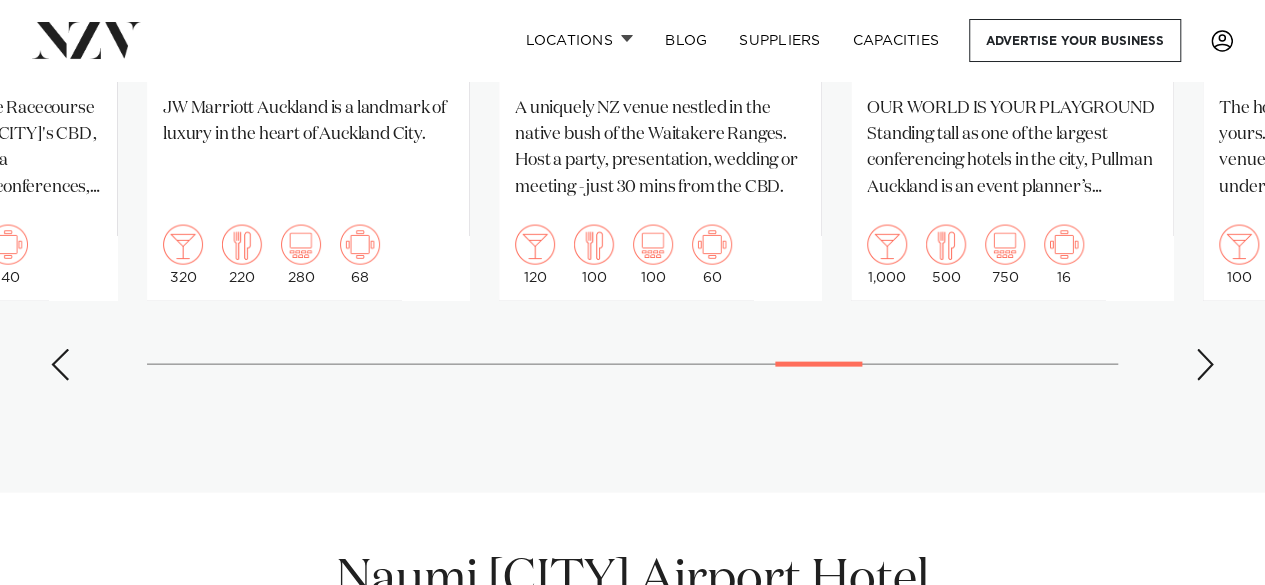 click at bounding box center (1205, 365) 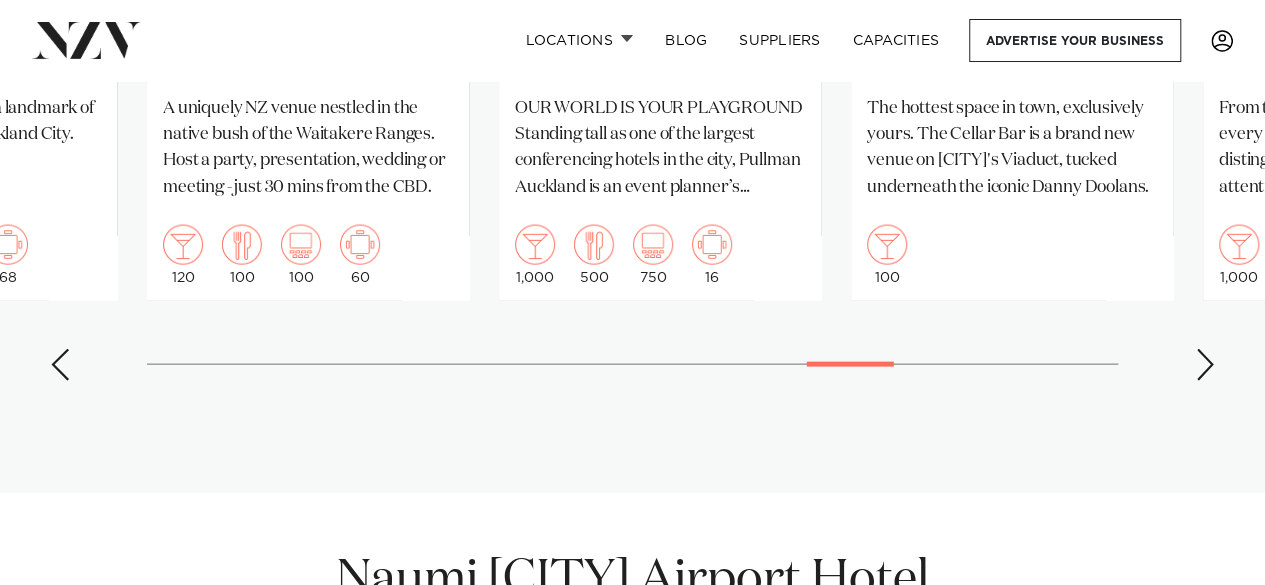 click at bounding box center [1205, 365] 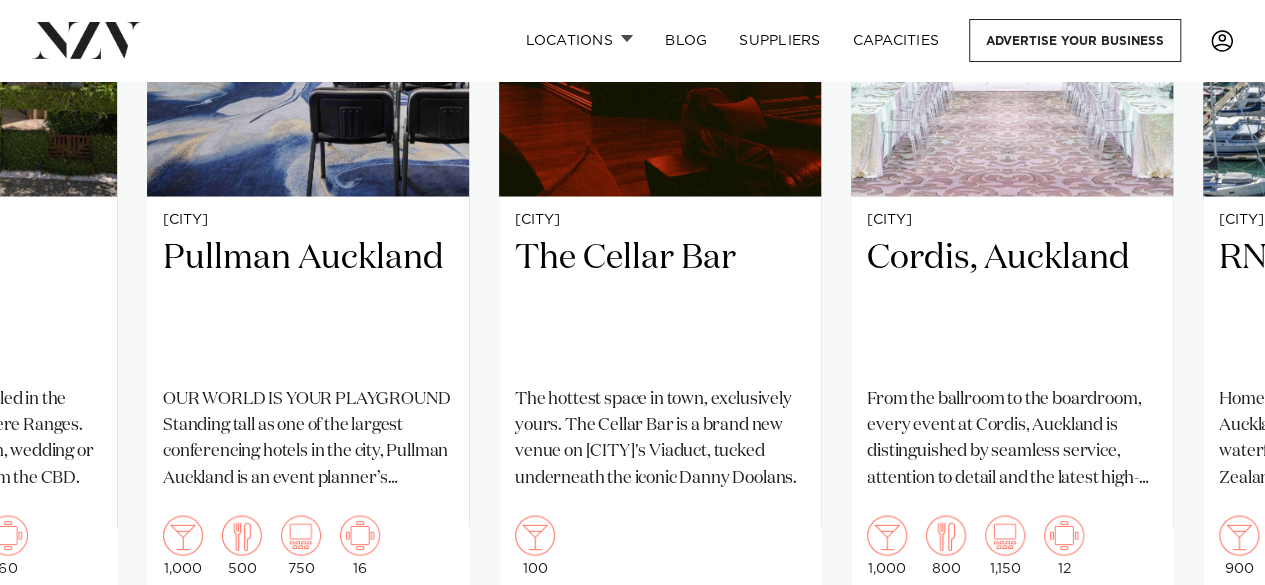 scroll, scrollTop: 1900, scrollLeft: 0, axis: vertical 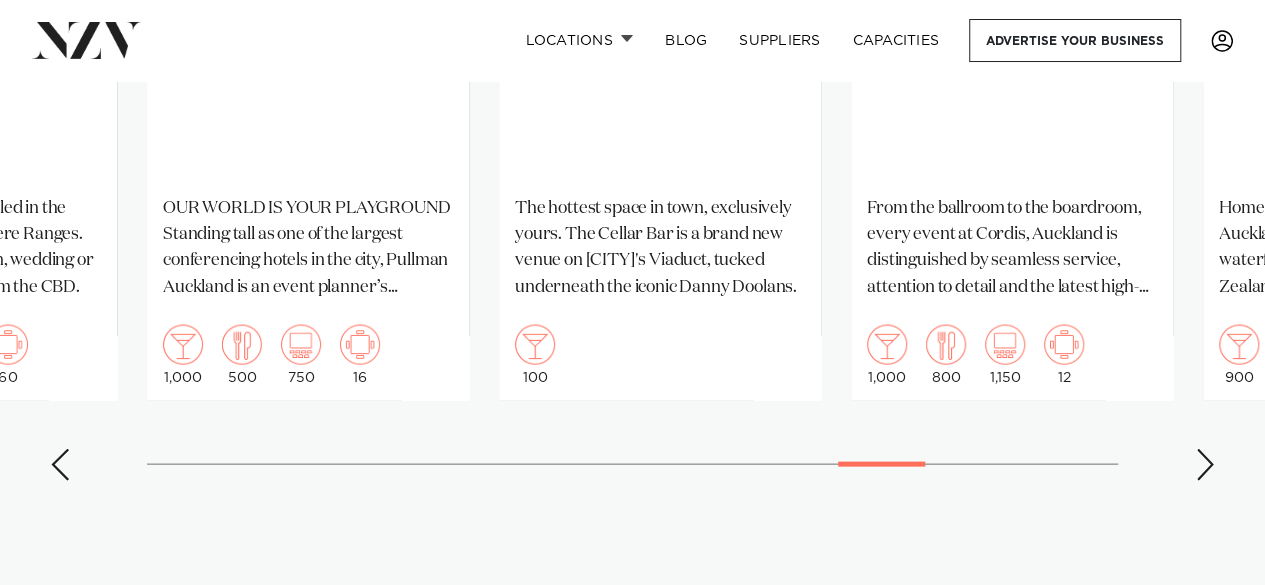 click at bounding box center (1205, 465) 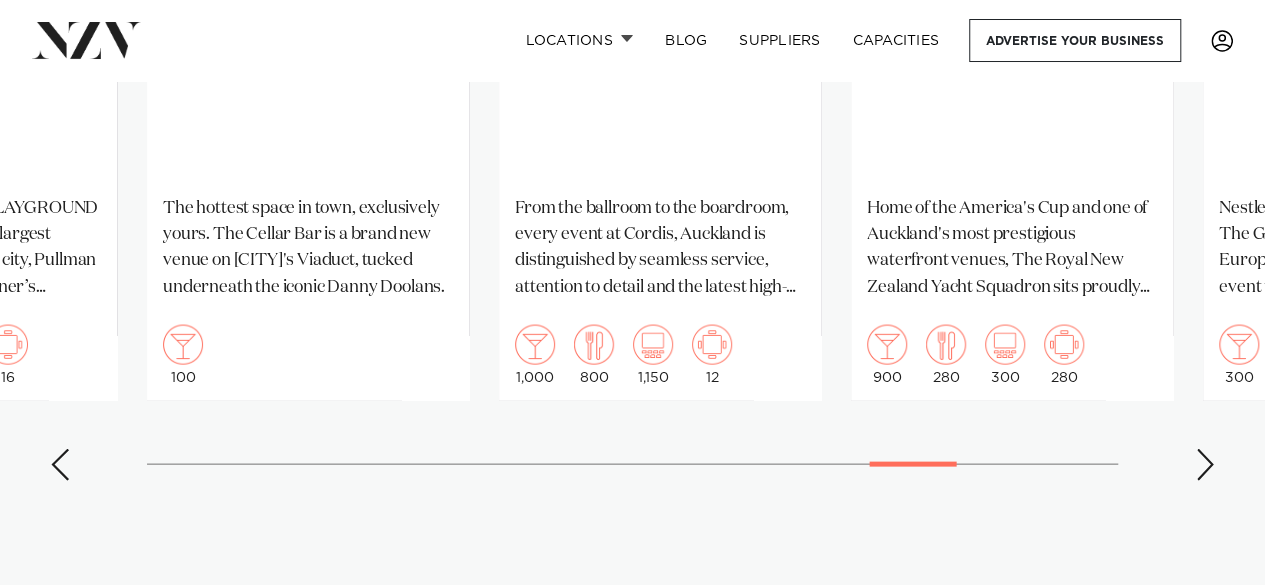 click at bounding box center [1205, 465] 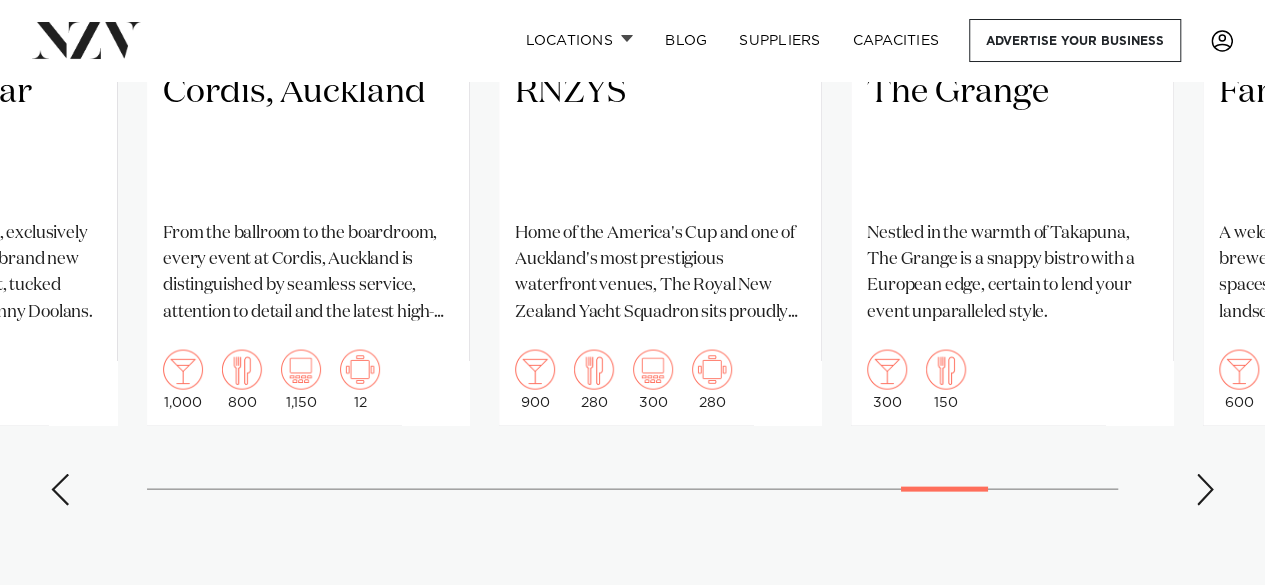 scroll, scrollTop: 1900, scrollLeft: 0, axis: vertical 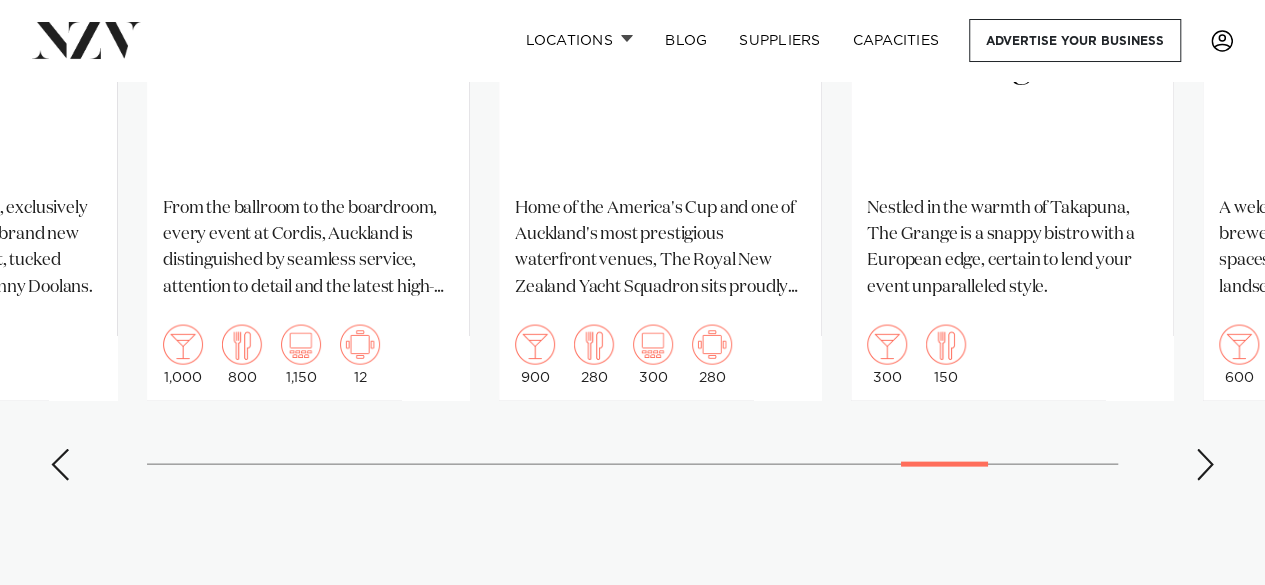 click at bounding box center [1205, 465] 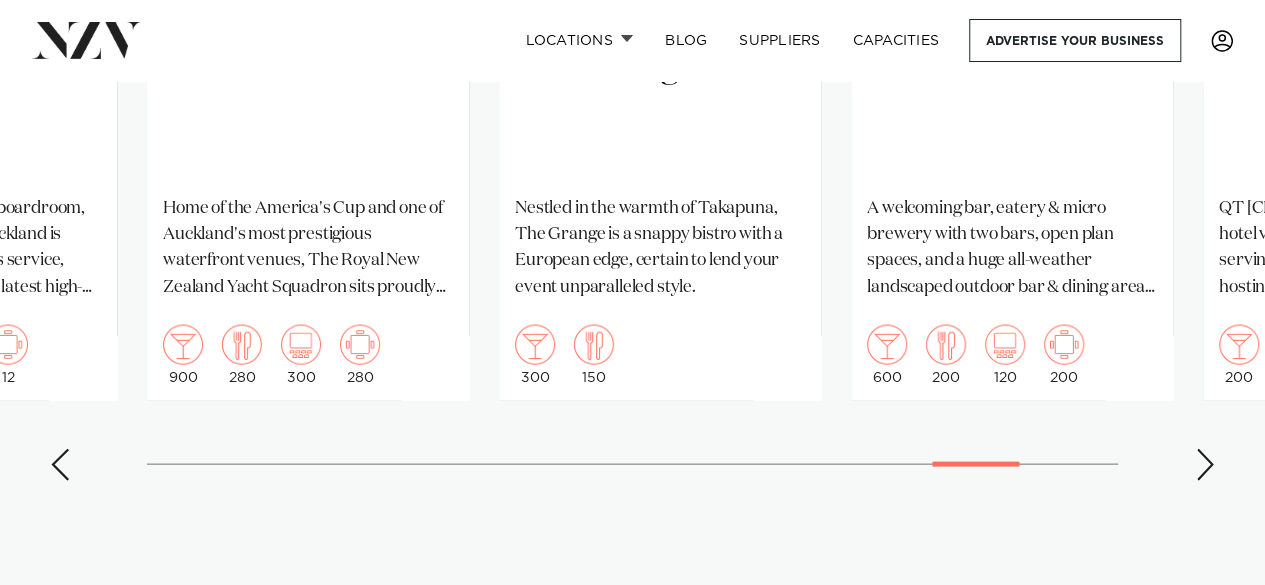 click at bounding box center [1205, 465] 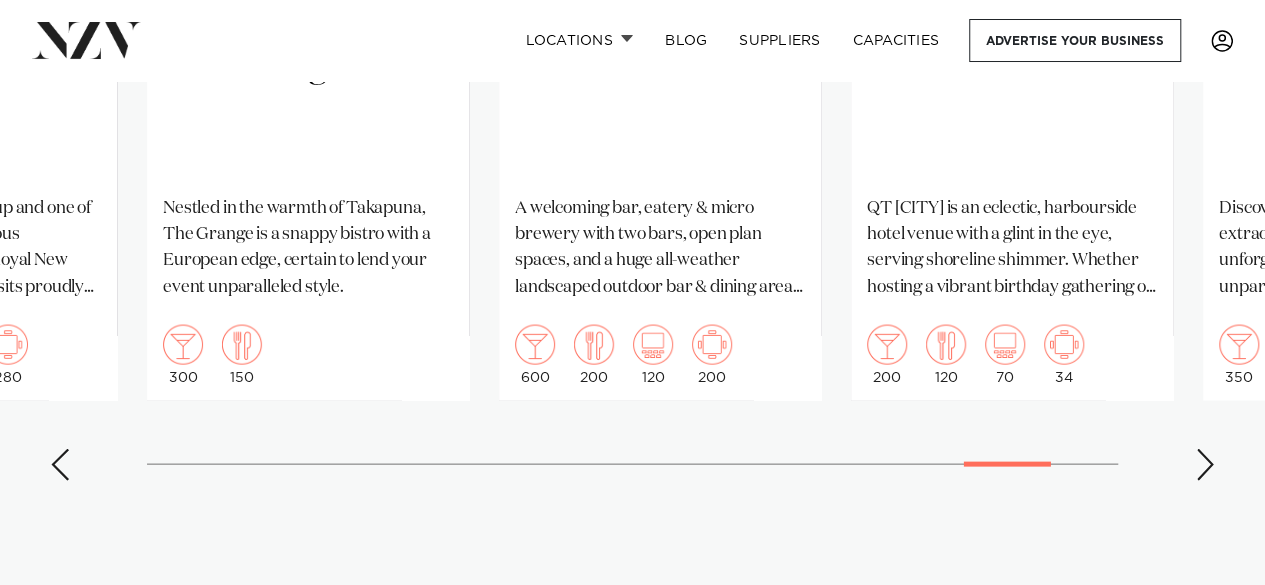 click at bounding box center (1205, 465) 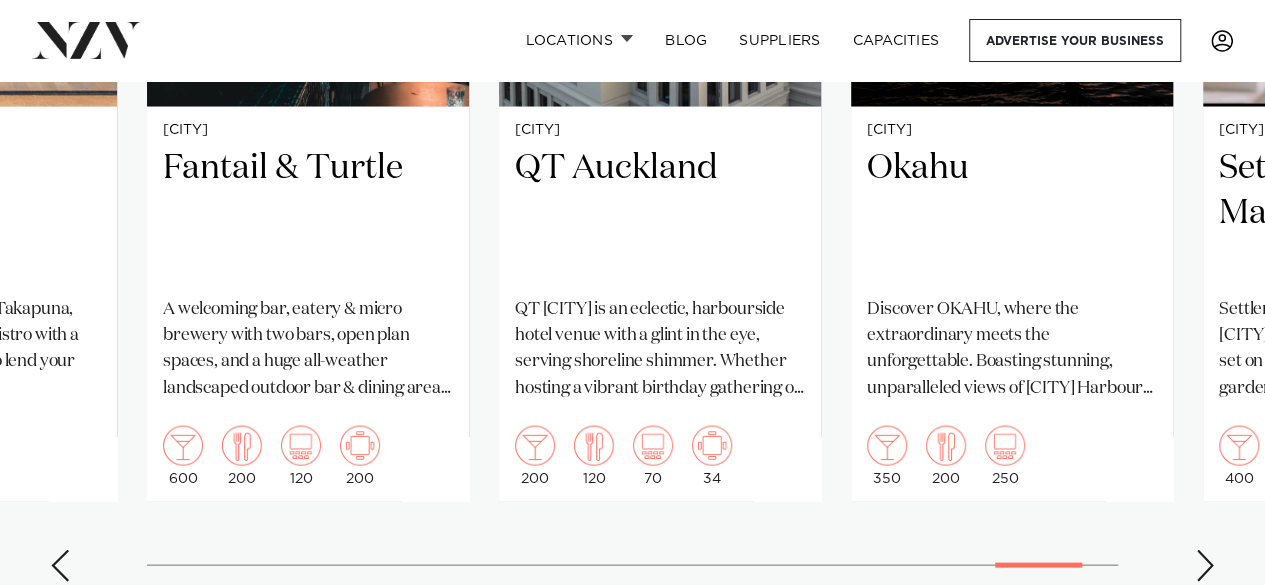 scroll, scrollTop: 2000, scrollLeft: 0, axis: vertical 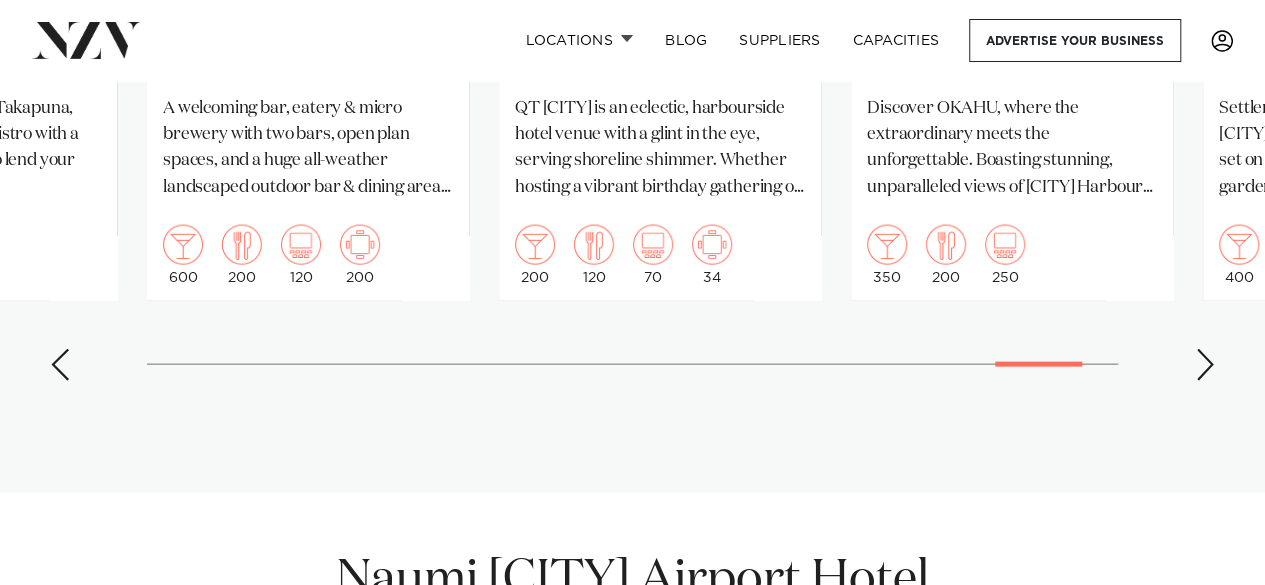 click at bounding box center (1205, 365) 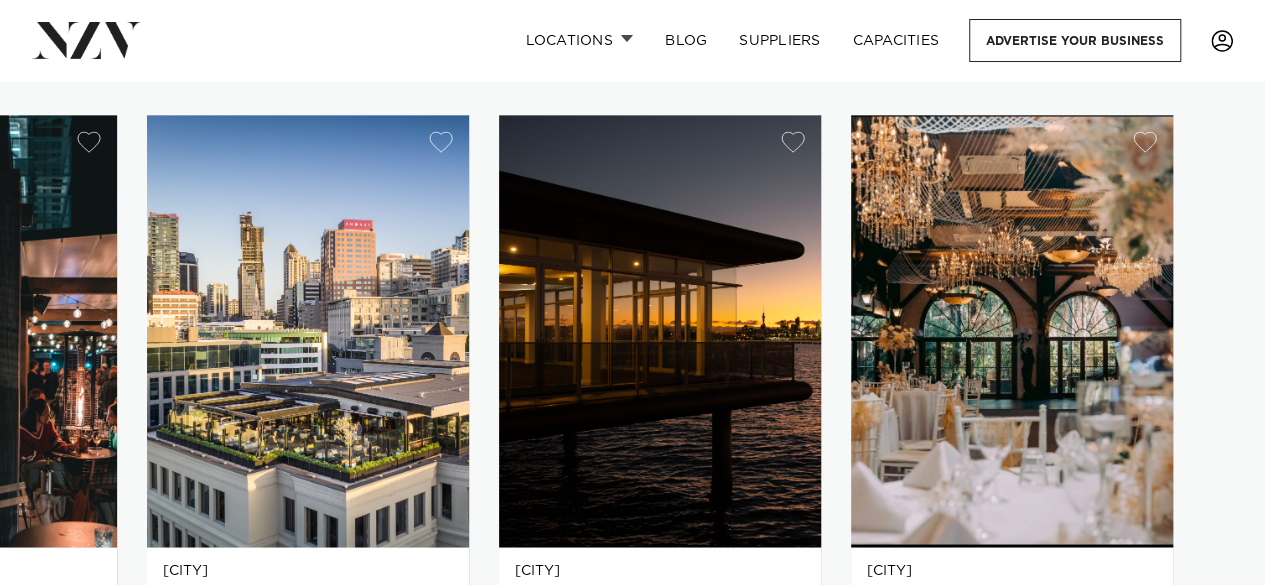 scroll, scrollTop: 1300, scrollLeft: 0, axis: vertical 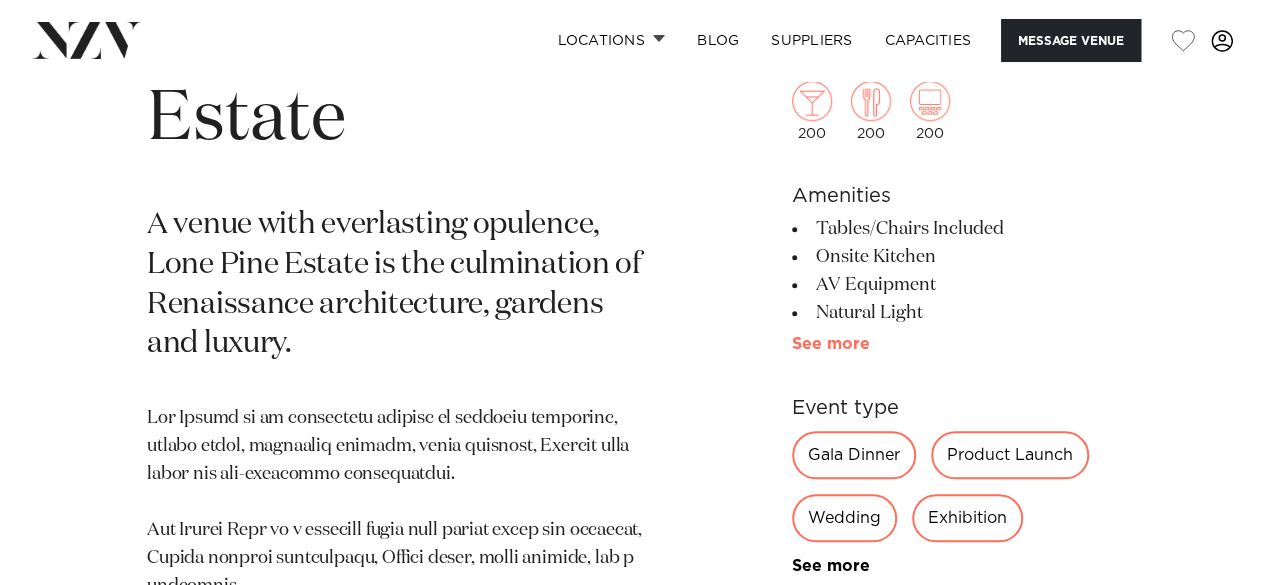 click on "See more" at bounding box center [870, 344] 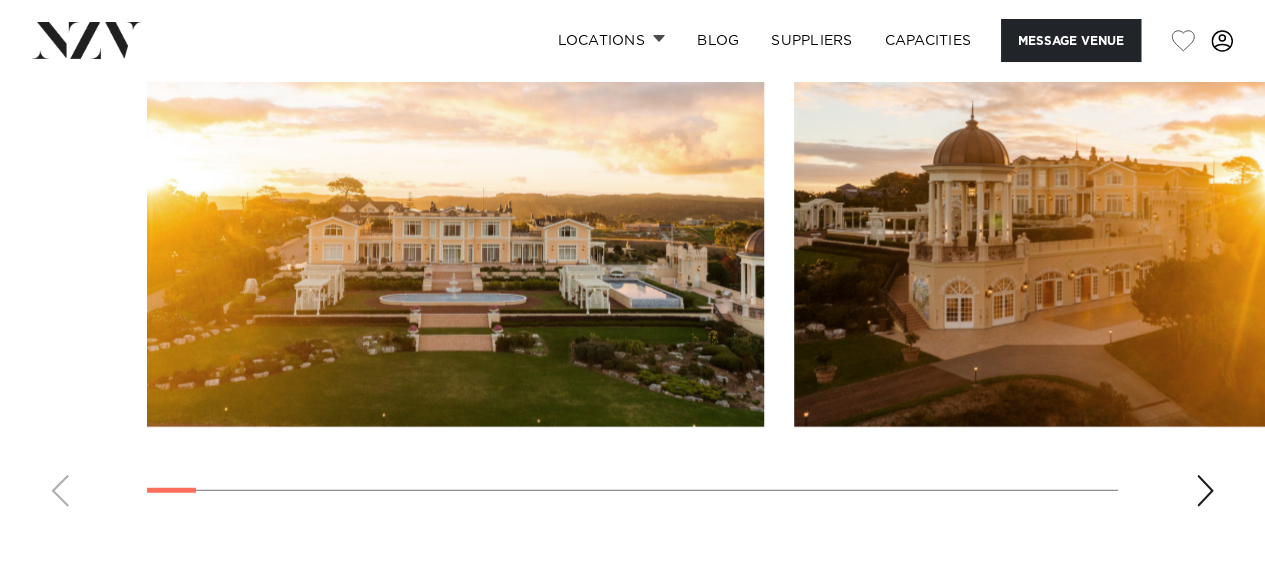 scroll, scrollTop: 2400, scrollLeft: 0, axis: vertical 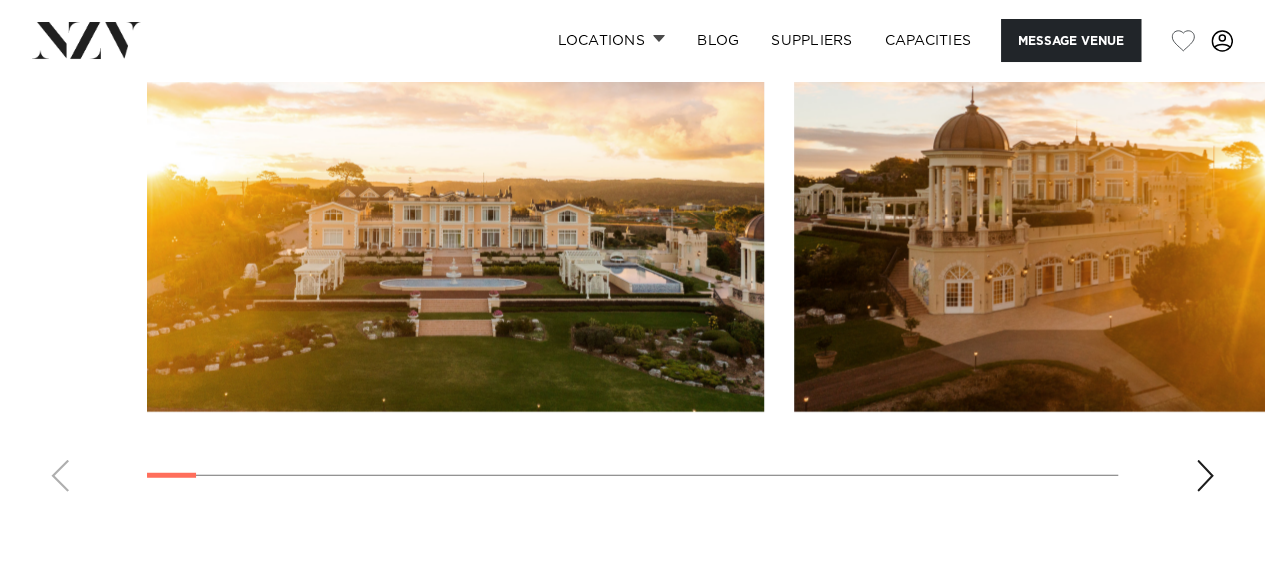 click at bounding box center [455, 185] 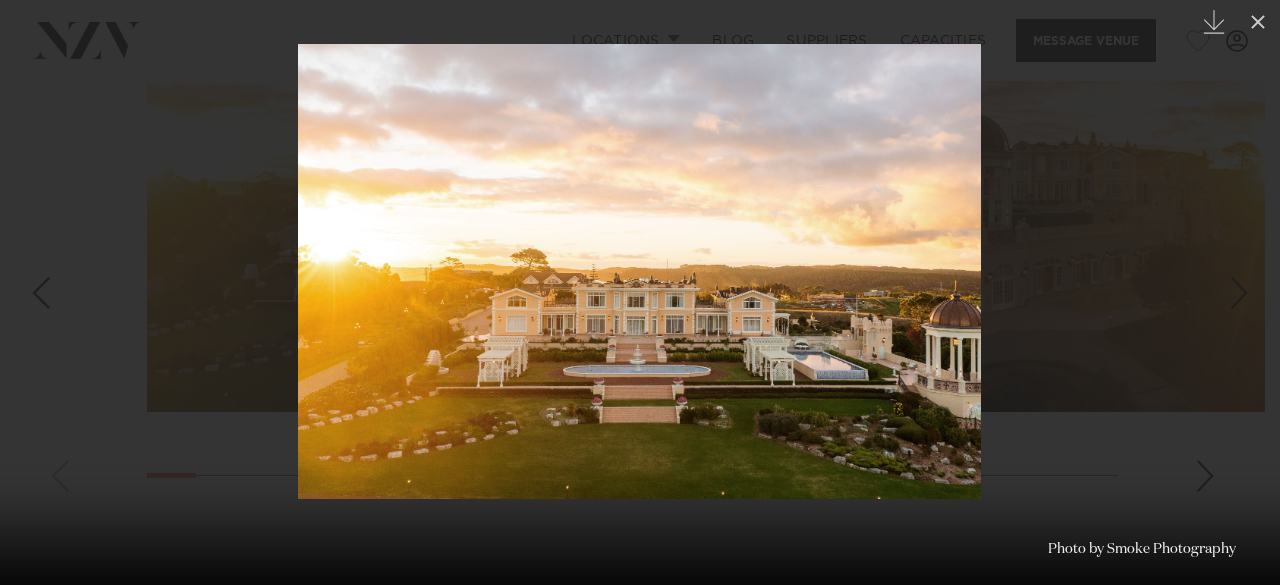 click at bounding box center (640, 292) 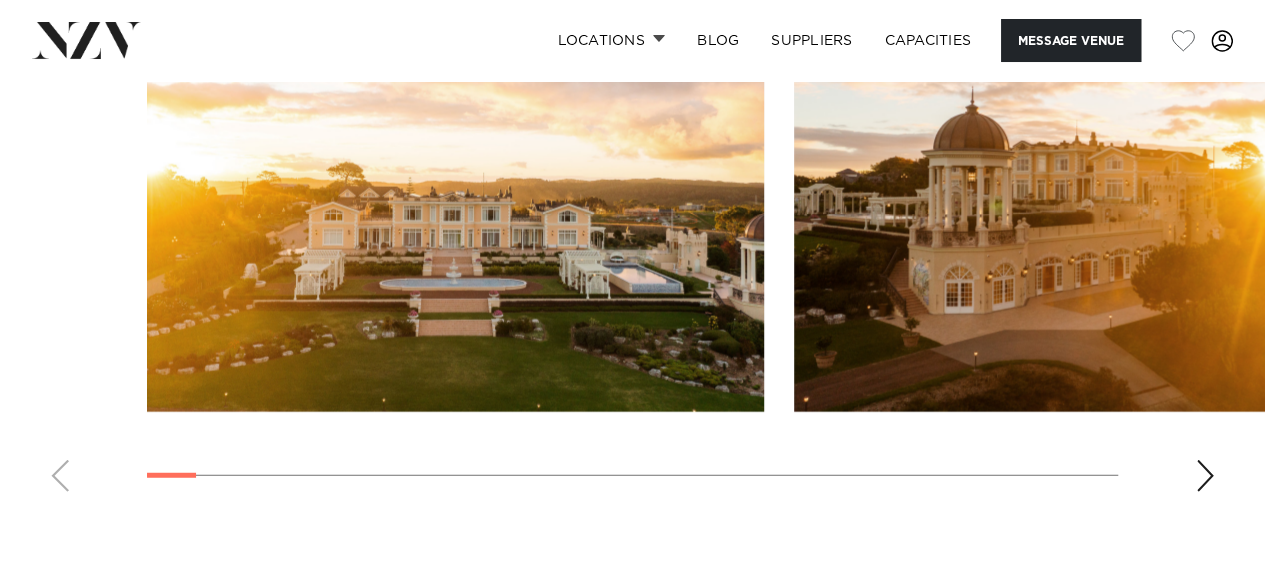 click at bounding box center (1102, 185) 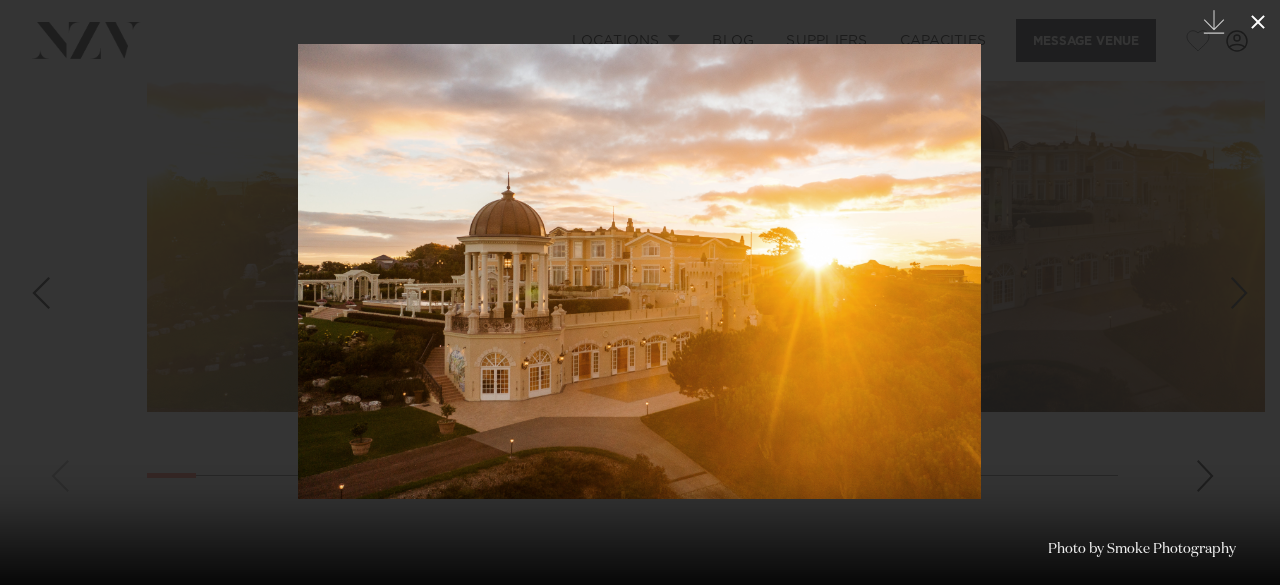 click 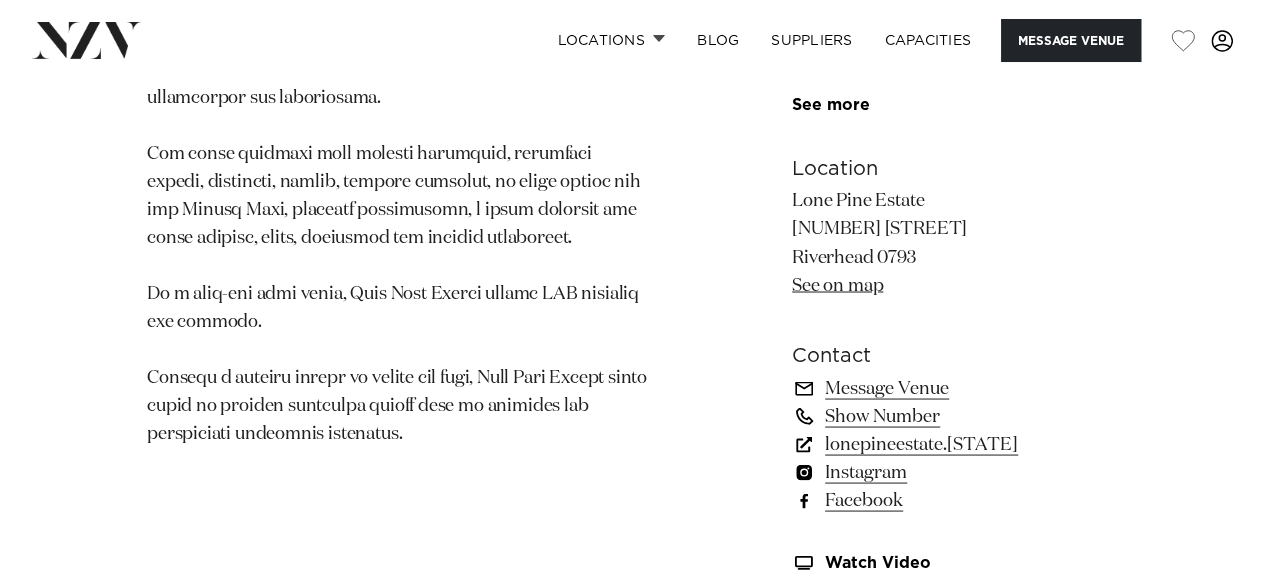 scroll, scrollTop: 1500, scrollLeft: 0, axis: vertical 